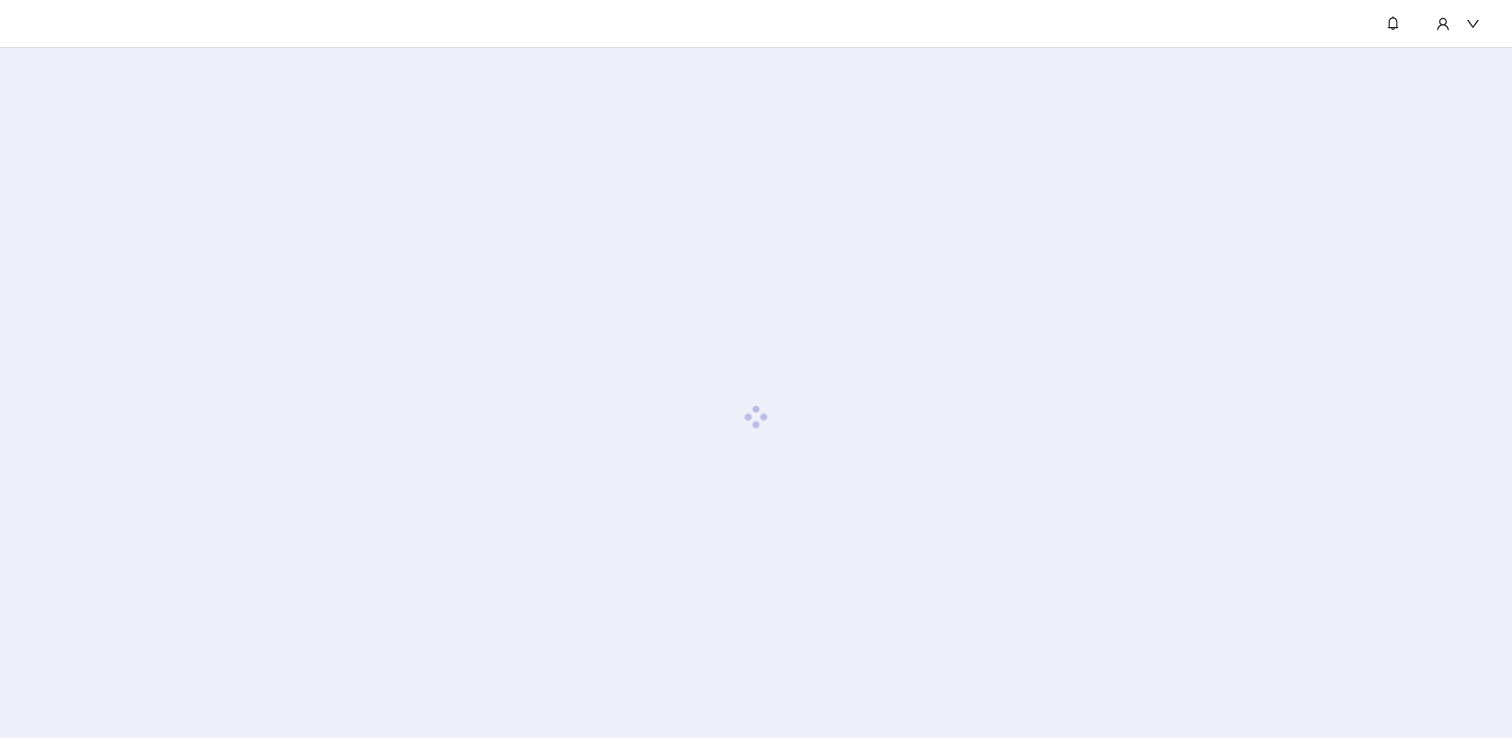 scroll, scrollTop: 0, scrollLeft: 0, axis: both 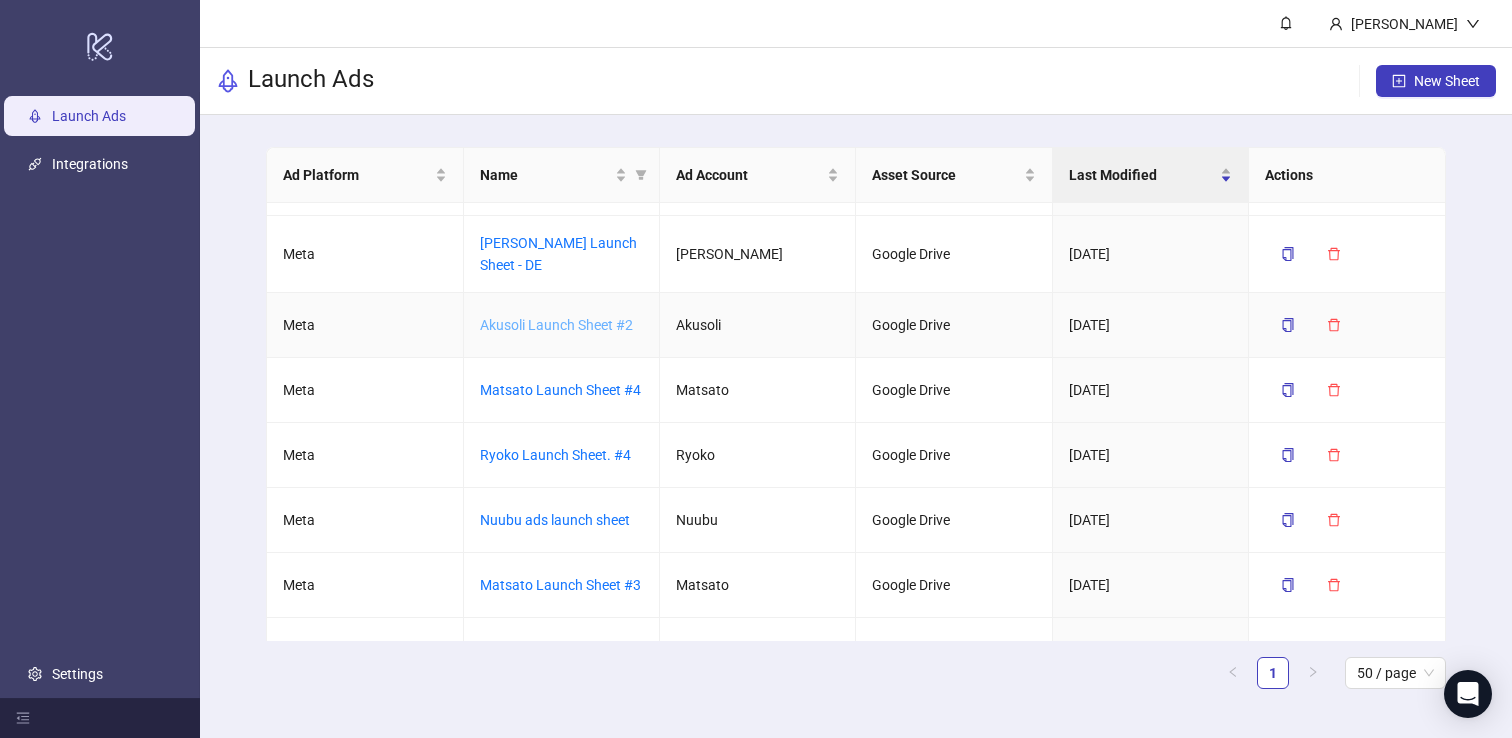 click on "Akusoli Launch Sheet #2" at bounding box center [556, 325] 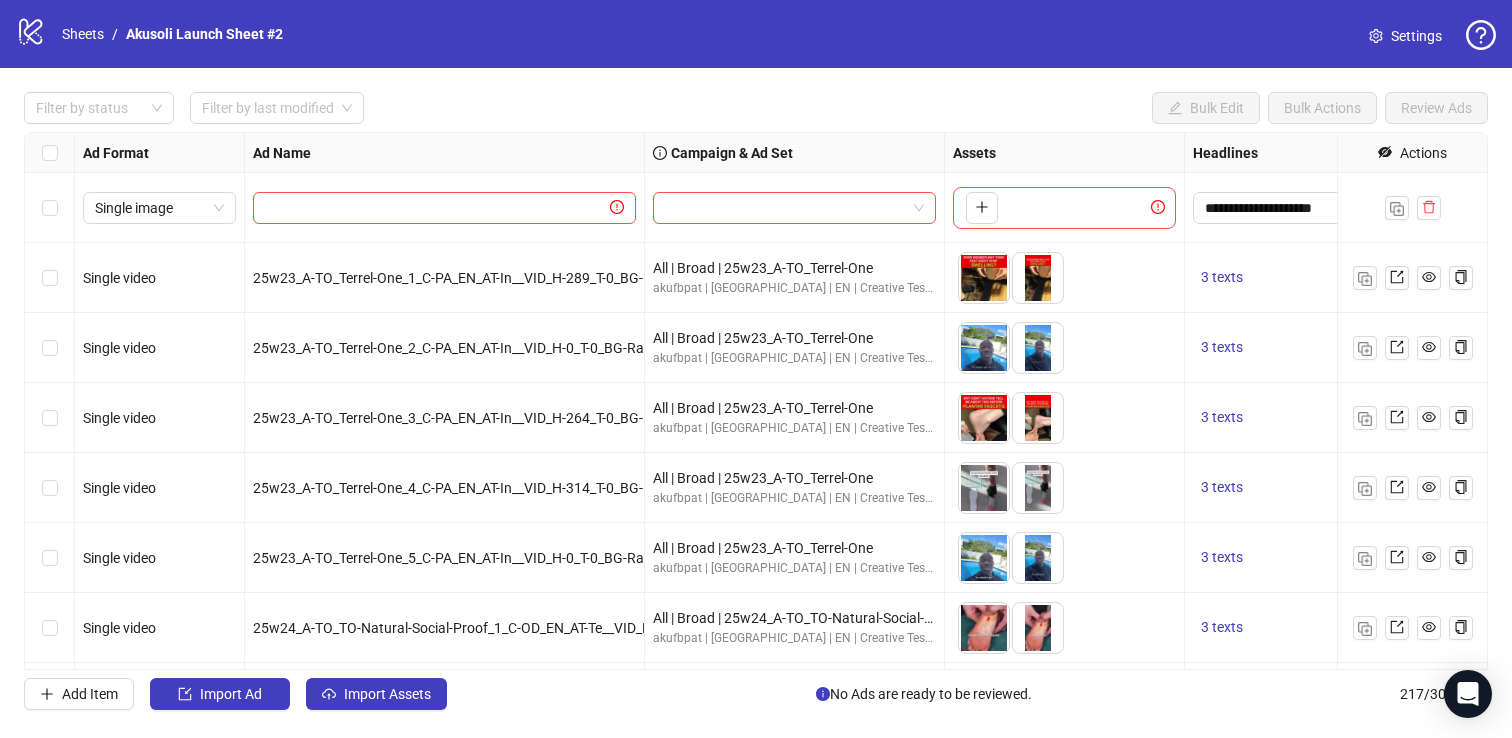 click on "Settings" at bounding box center [1405, 36] 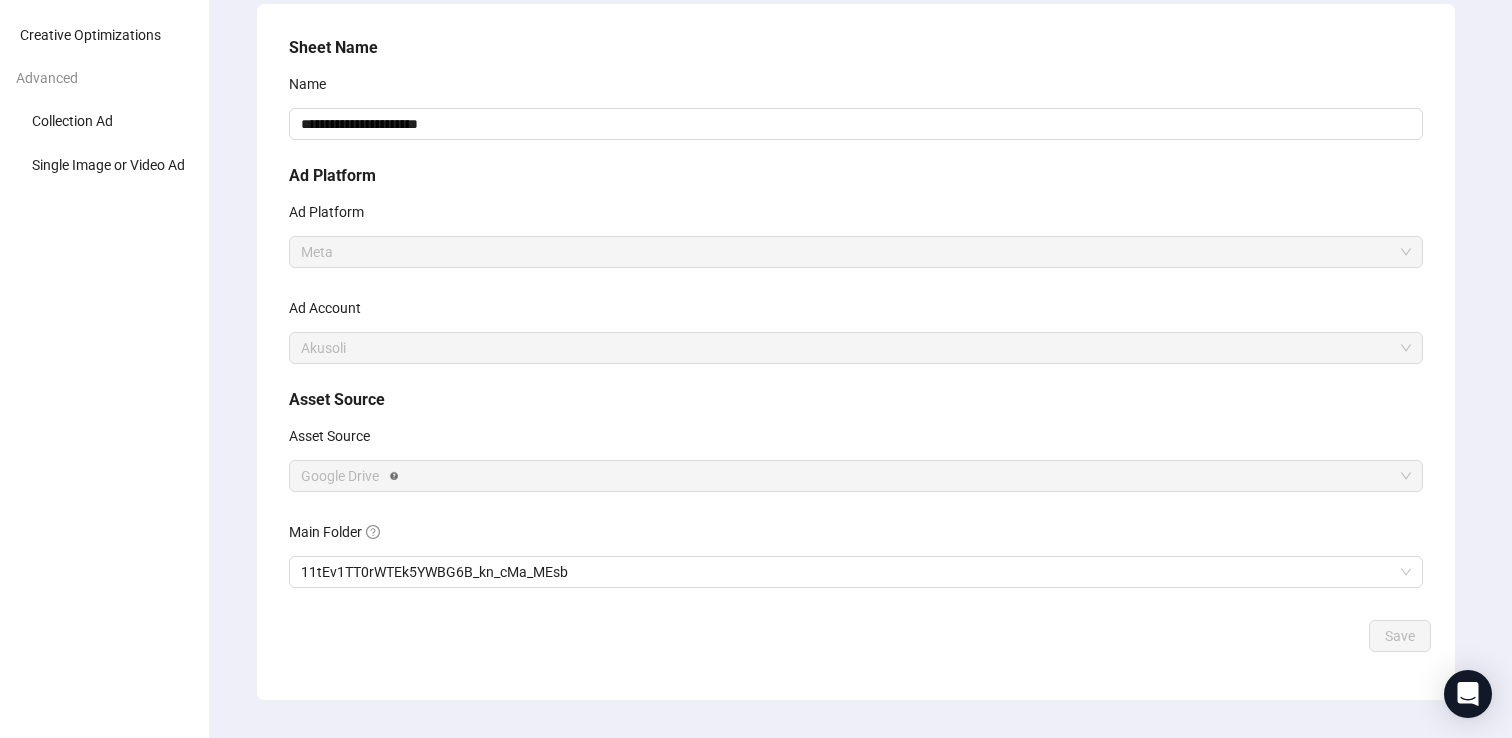 scroll, scrollTop: 188, scrollLeft: 0, axis: vertical 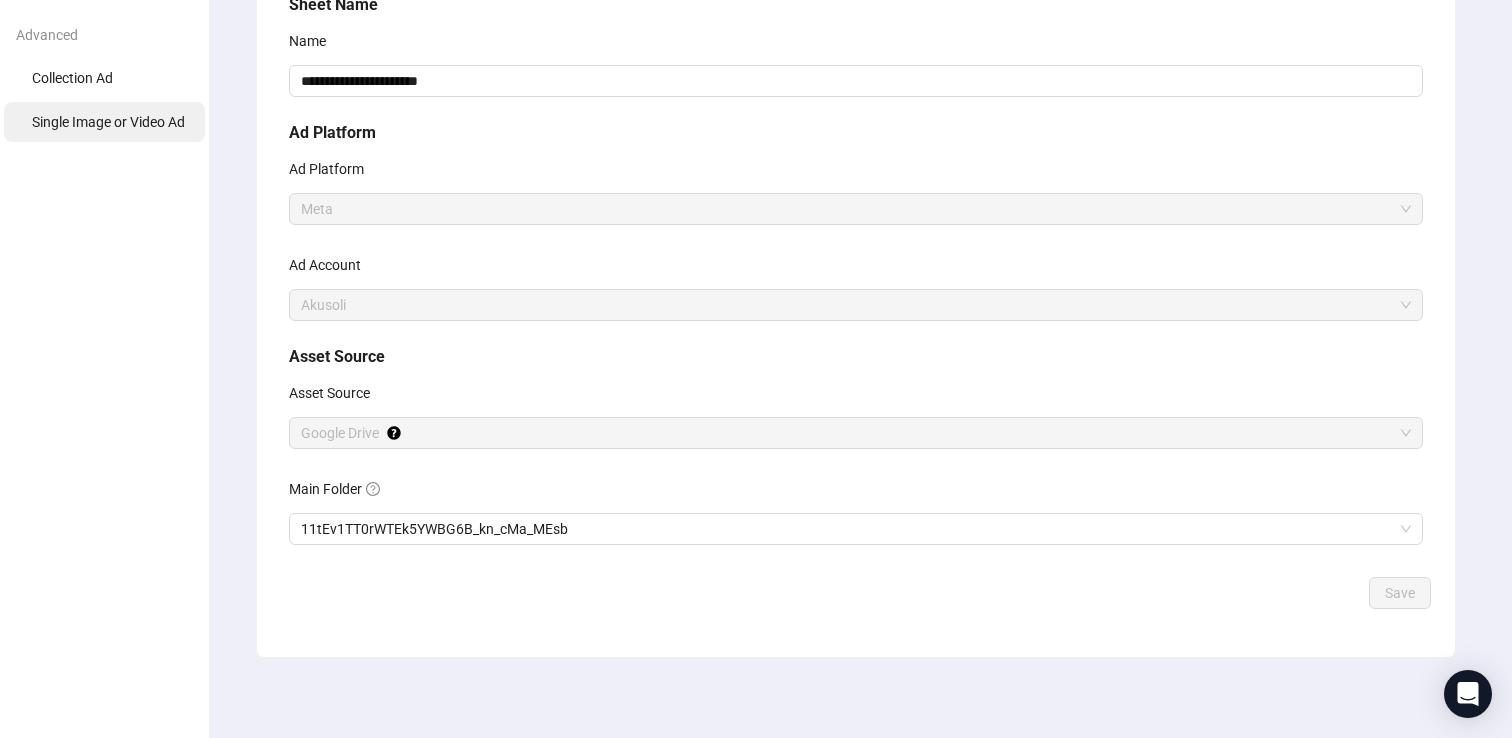 click on "Single Image or Video Ad" at bounding box center [108, 122] 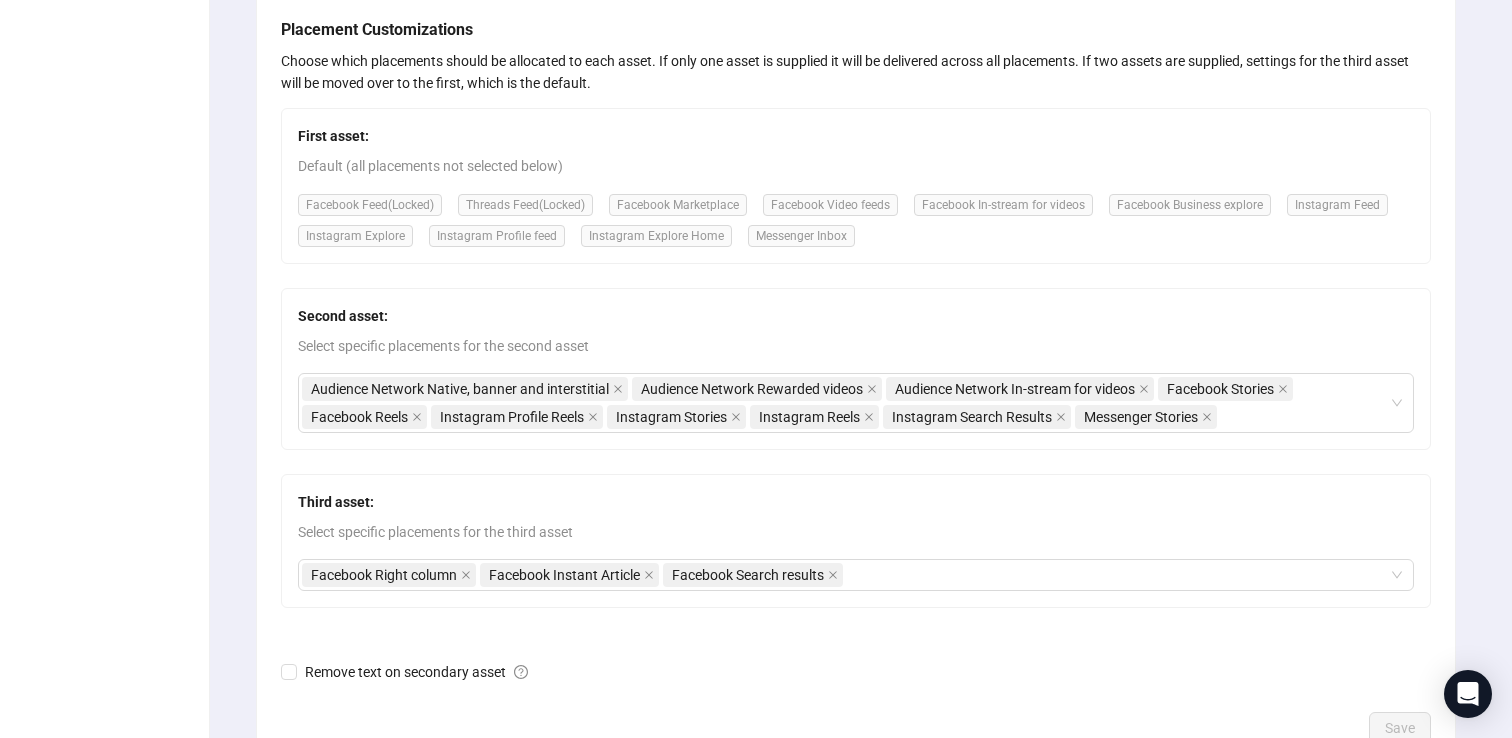 scroll, scrollTop: 371, scrollLeft: 0, axis: vertical 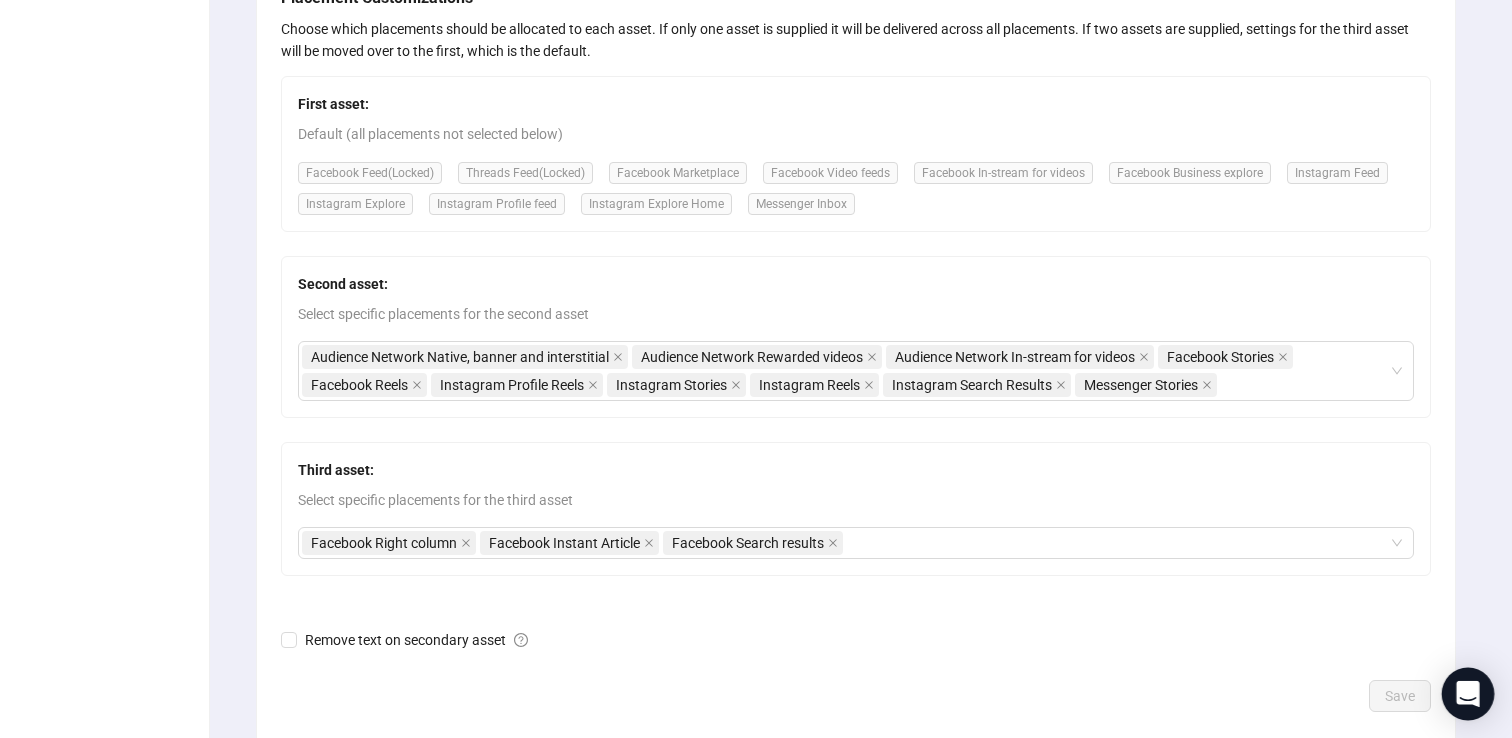 click 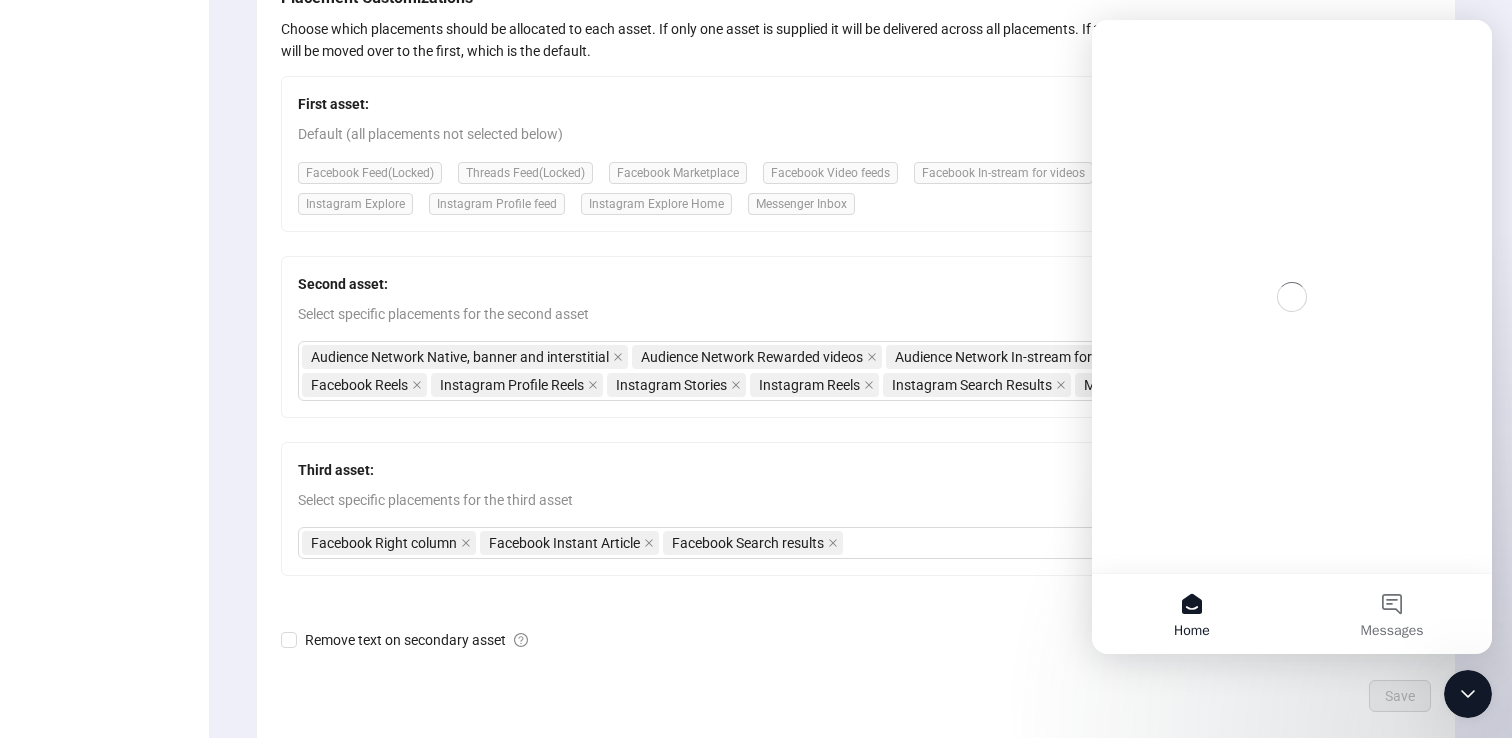 scroll, scrollTop: 0, scrollLeft: 0, axis: both 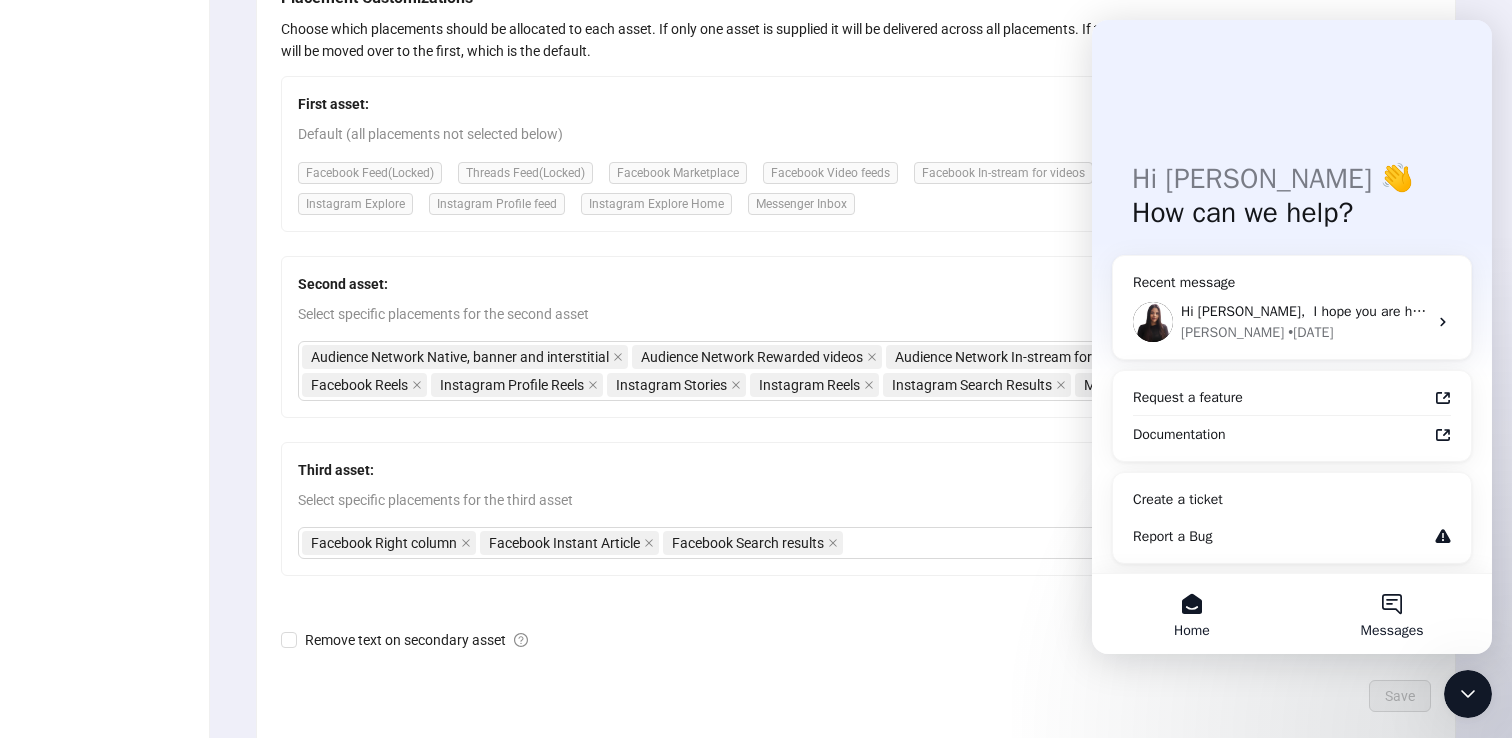 click on "Messages" at bounding box center [1392, 631] 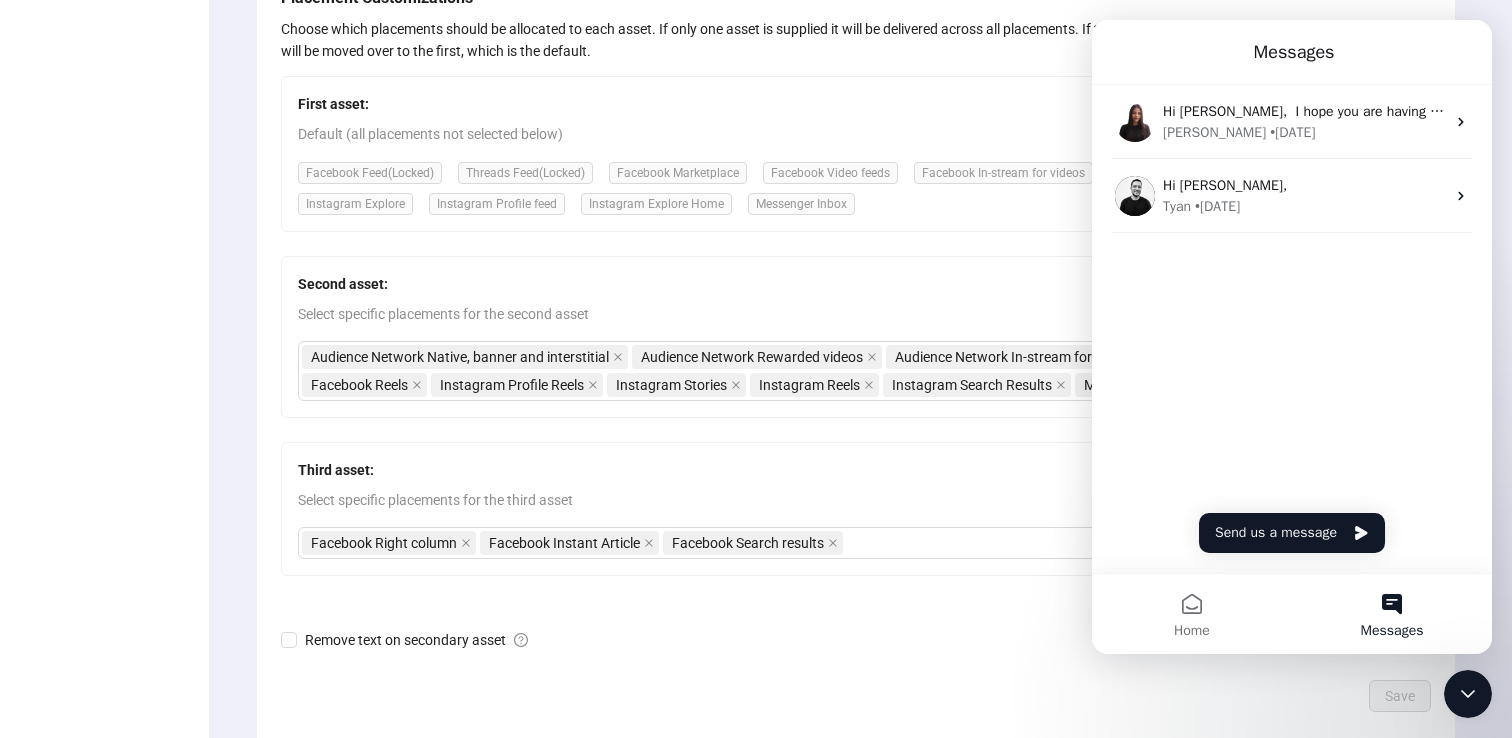 click on "Hi Dovydas, ​ I hope you are having a great day and thanks for reaching out.  We've enabled 1 more Ad Account to your Kitchn.io account and James from sales will reach out to discuss the details of your billing.  Thank you and feel free to let me know if you have any questions. 🙌 Laura •  5d ago Hi Tyan, Tyan •  6d ago" at bounding box center (1292, 199) 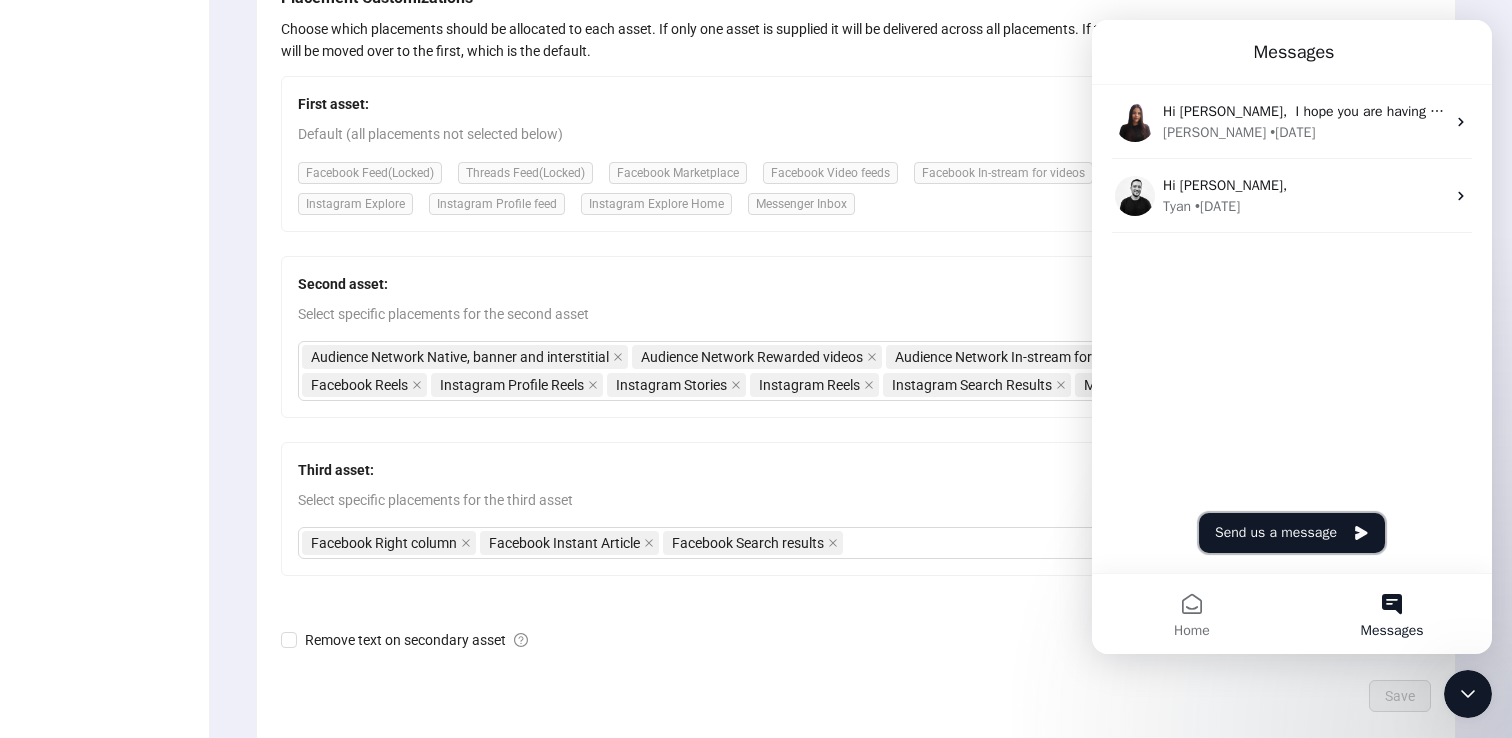 click on "Send us a message" at bounding box center (1292, 533) 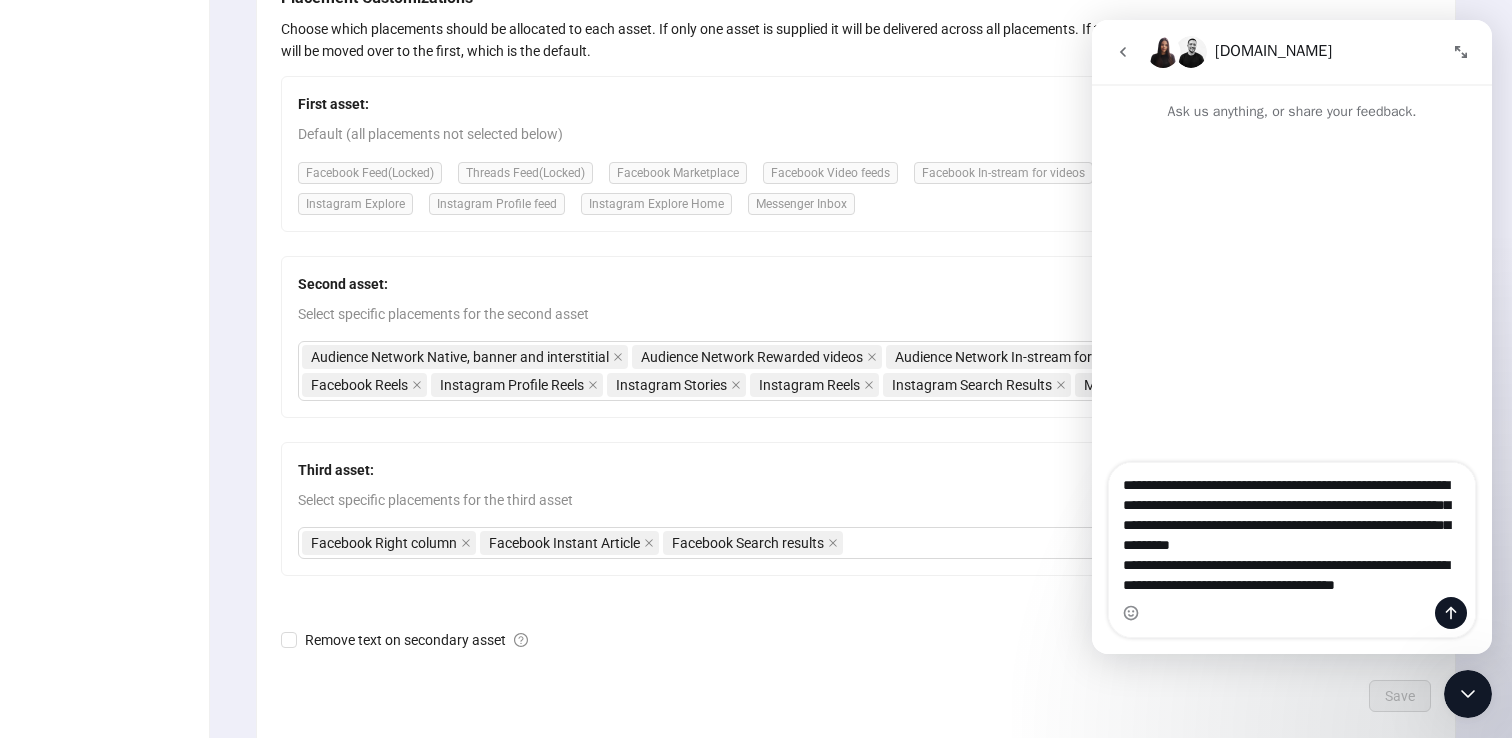 scroll, scrollTop: 12, scrollLeft: 0, axis: vertical 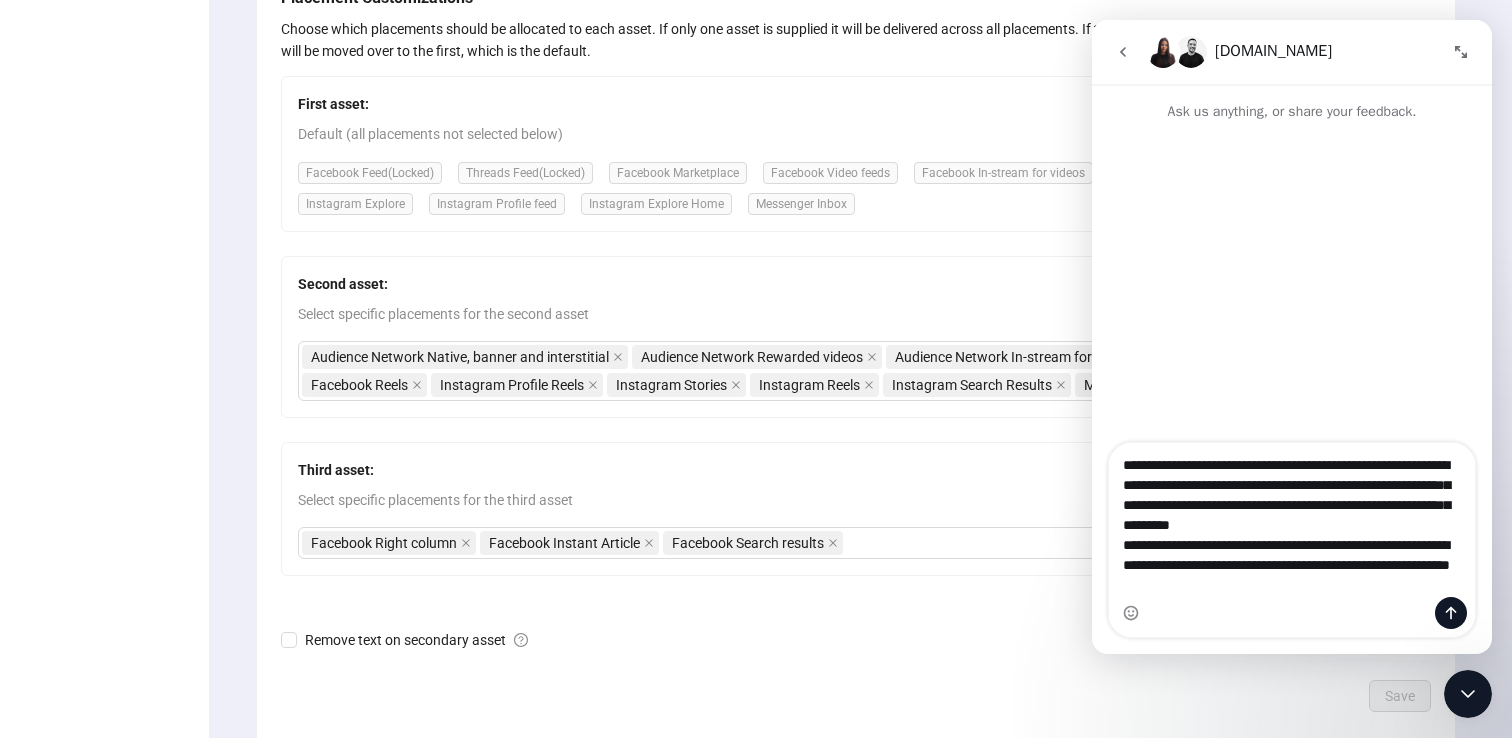 type on "**********" 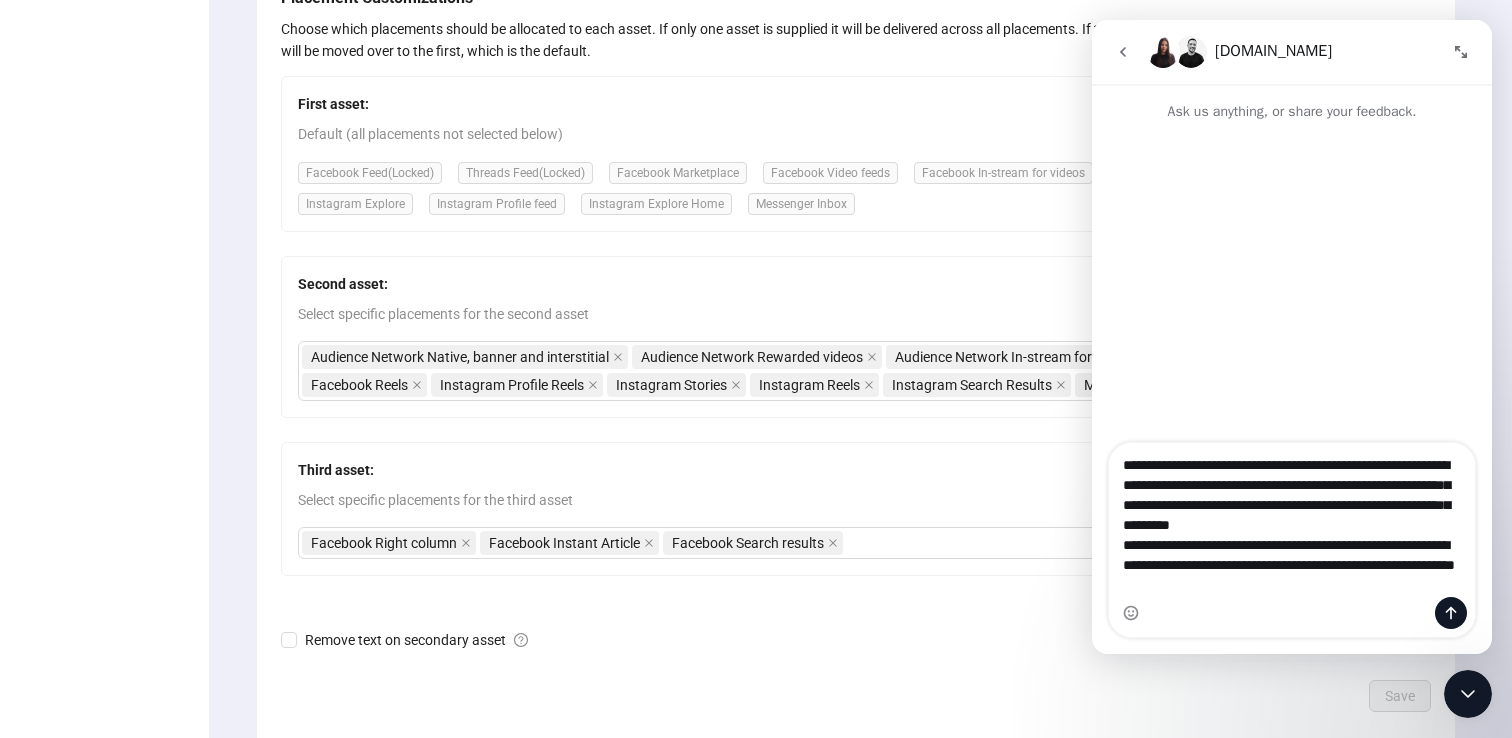 type 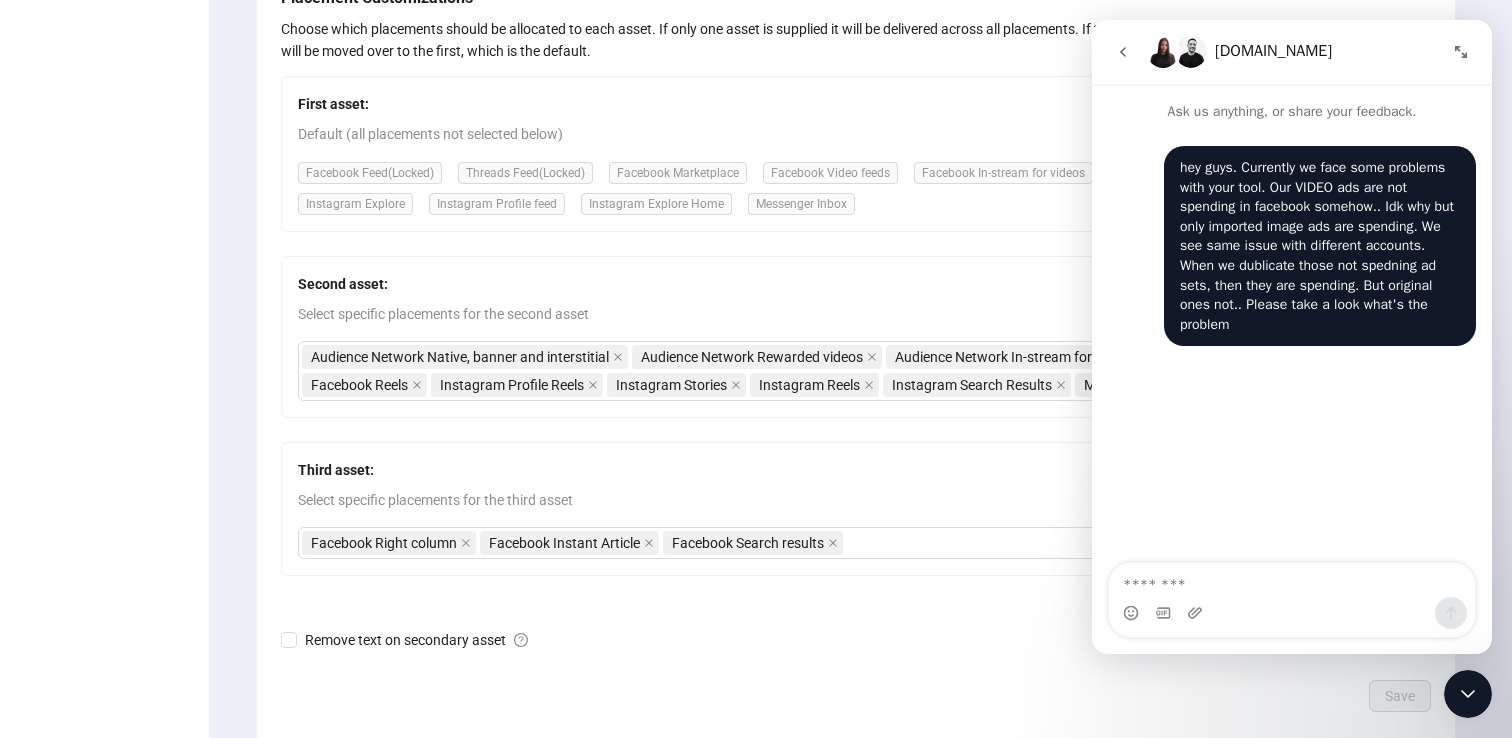 scroll, scrollTop: 0, scrollLeft: 0, axis: both 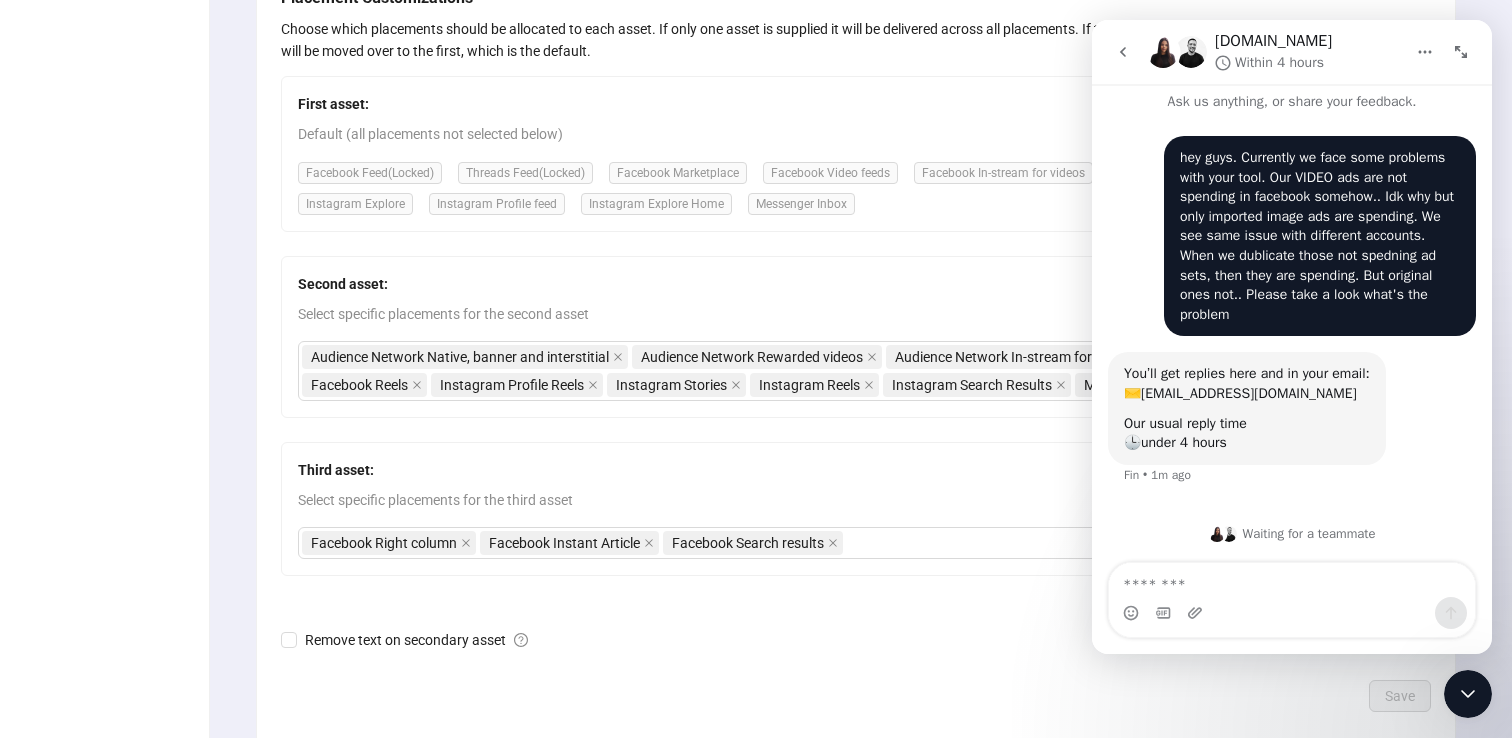 click on "First asset: Default (all placements not selected below) Facebook Feed  (Locked) Threads Feed  (Locked) Facebook Marketplace Facebook Video feeds Facebook In-stream for videos Facebook Business explore Instagram Feed Instagram Explore Instagram Profile feed Instagram Explore Home Messenger Inbox" at bounding box center [856, 154] 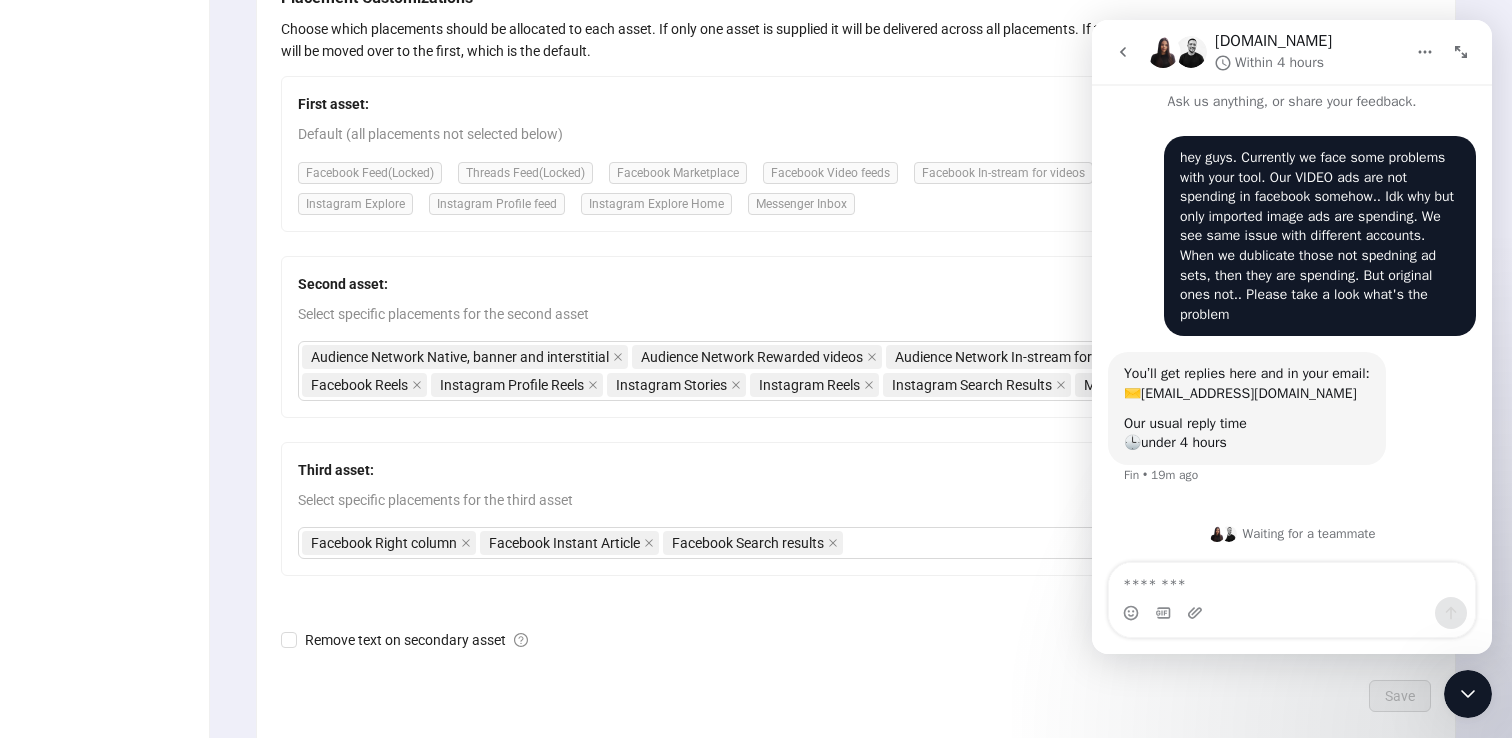 click on "First asset: Default (all placements not selected below) Facebook Feed  (Locked) Threads Feed  (Locked) Facebook Marketplace Facebook Video feeds Facebook In-stream for videos Facebook Business explore Instagram Feed Instagram Explore Instagram Profile feed Instagram Explore Home Messenger Inbox" at bounding box center (856, 154) 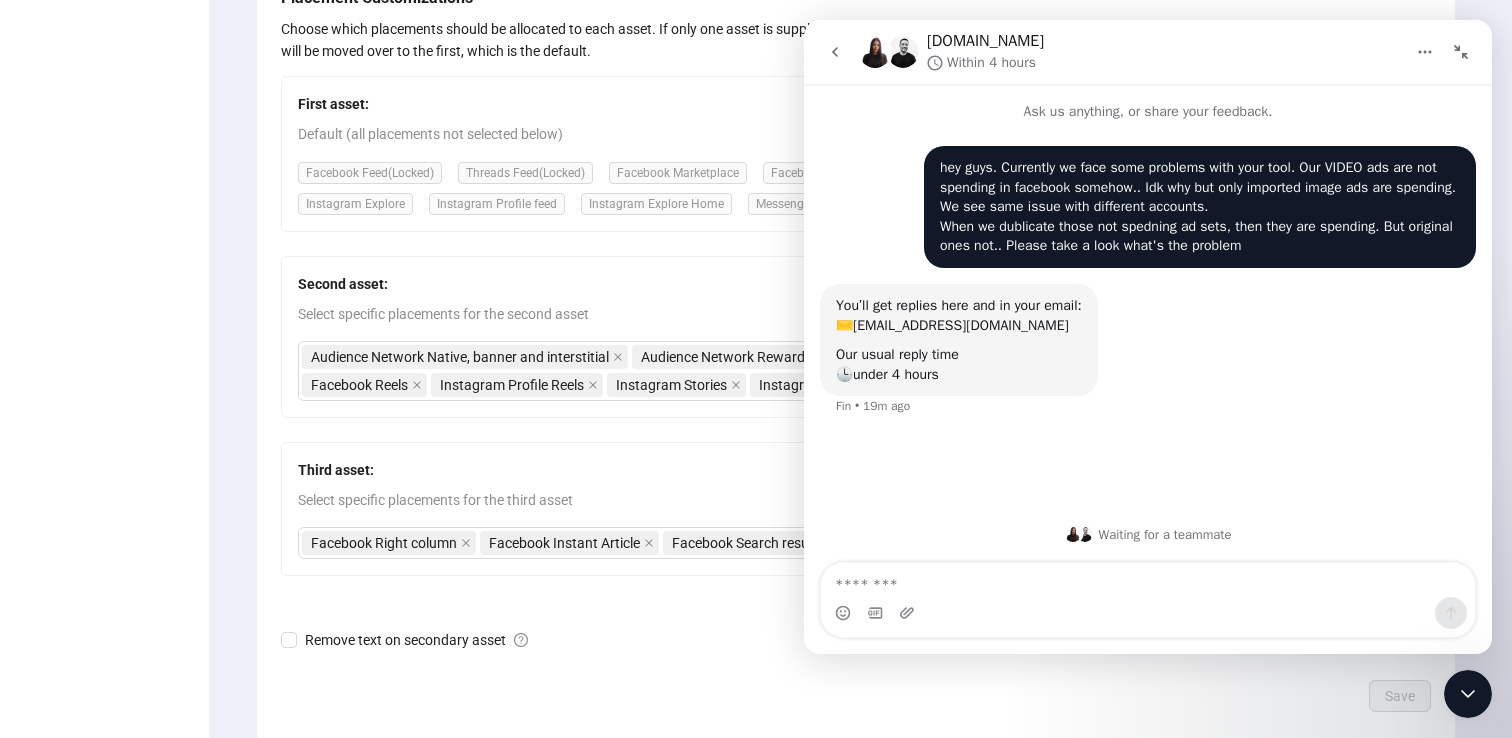 click at bounding box center (1461, 52) 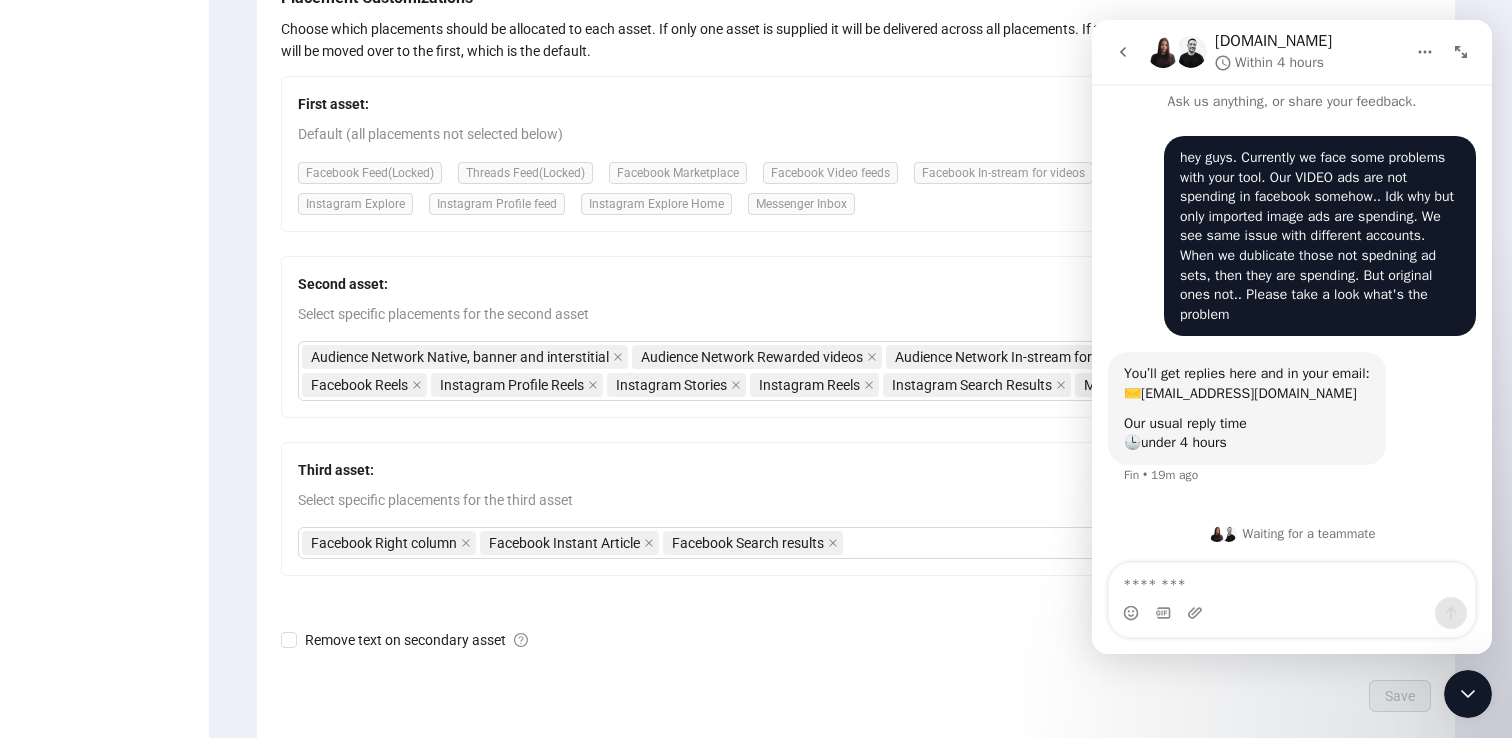 scroll, scrollTop: 29, scrollLeft: 0, axis: vertical 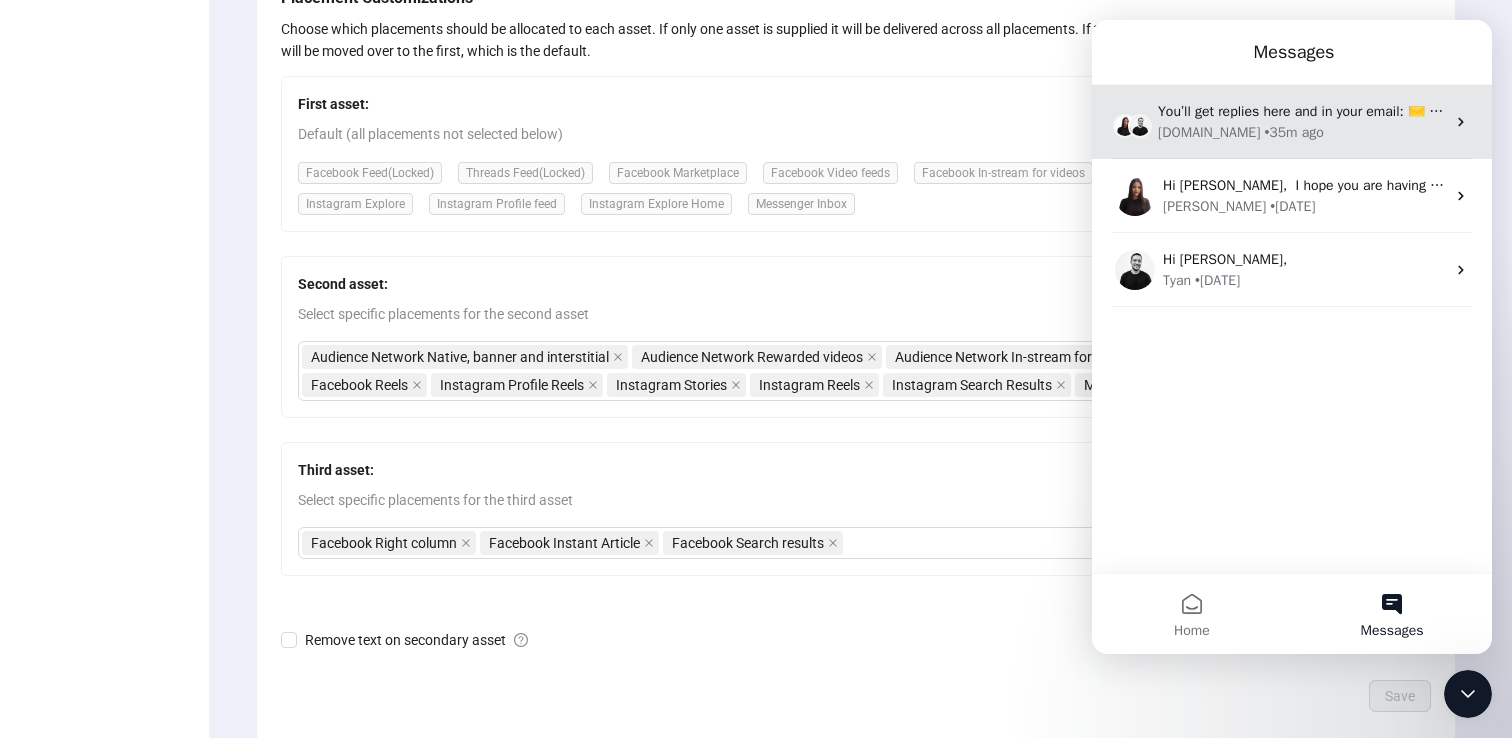 click on "You’ll get replies here and in your email: ✉️ dovydas.orzekauskas@orbio.world Our usual reply time 🕒 under 4 hours" at bounding box center (1520, 111) 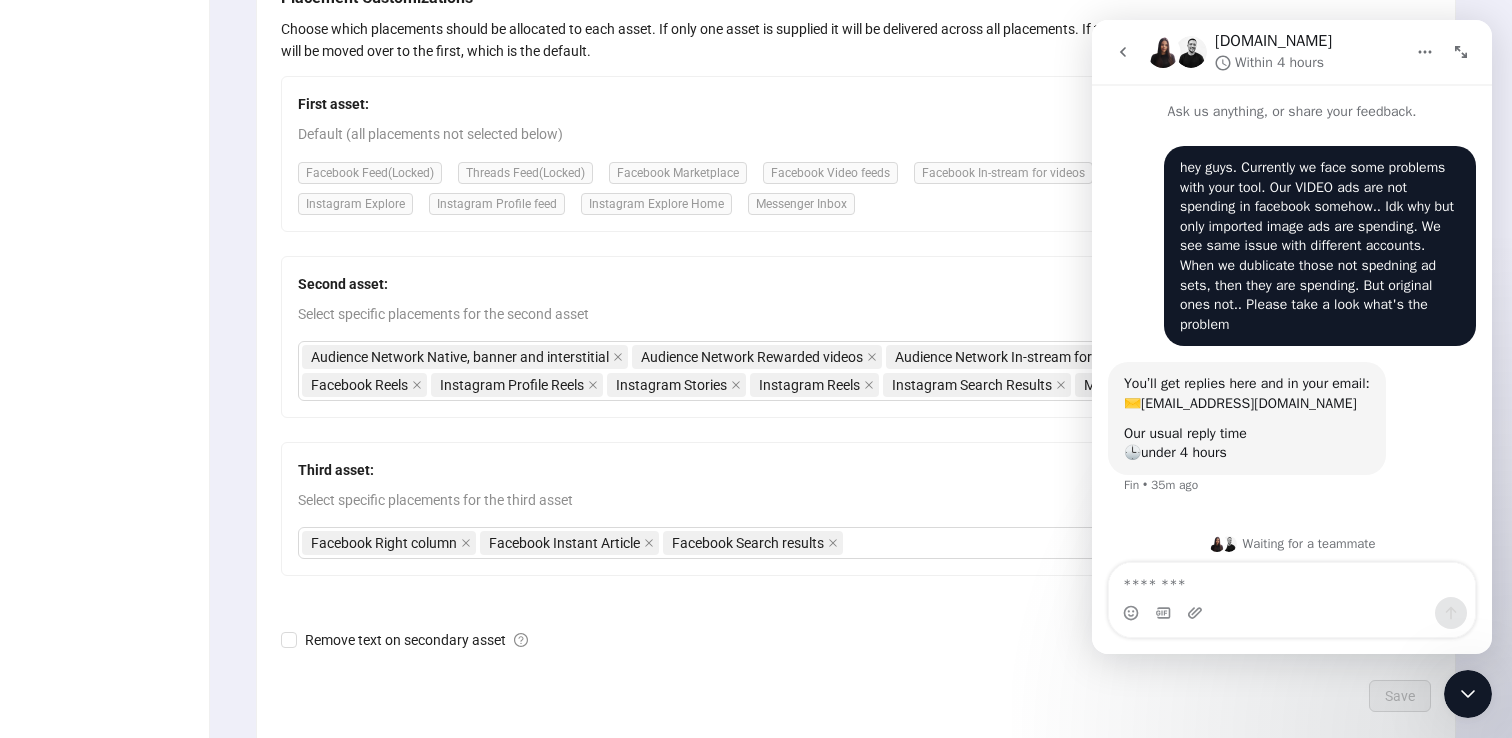 scroll, scrollTop: 29, scrollLeft: 0, axis: vertical 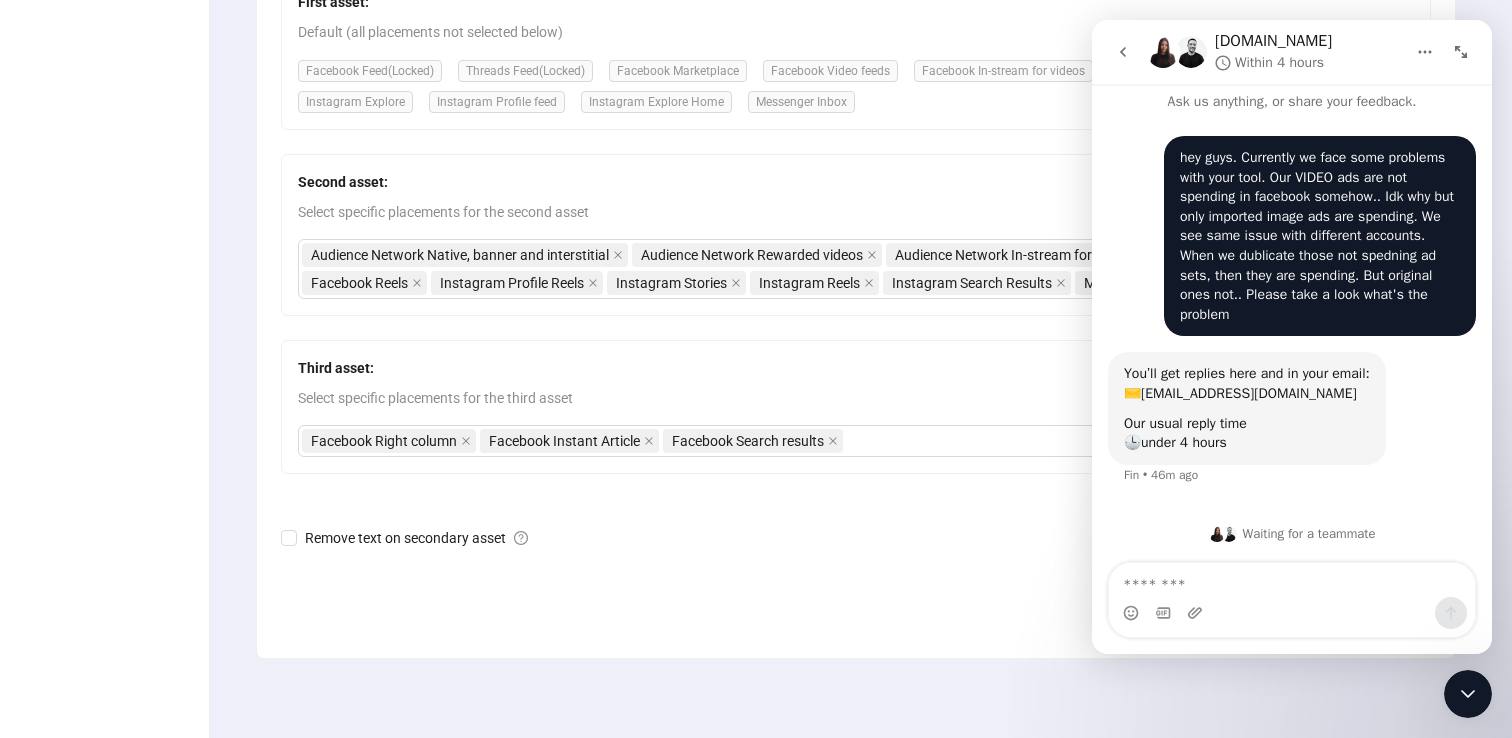 click at bounding box center [1461, 52] 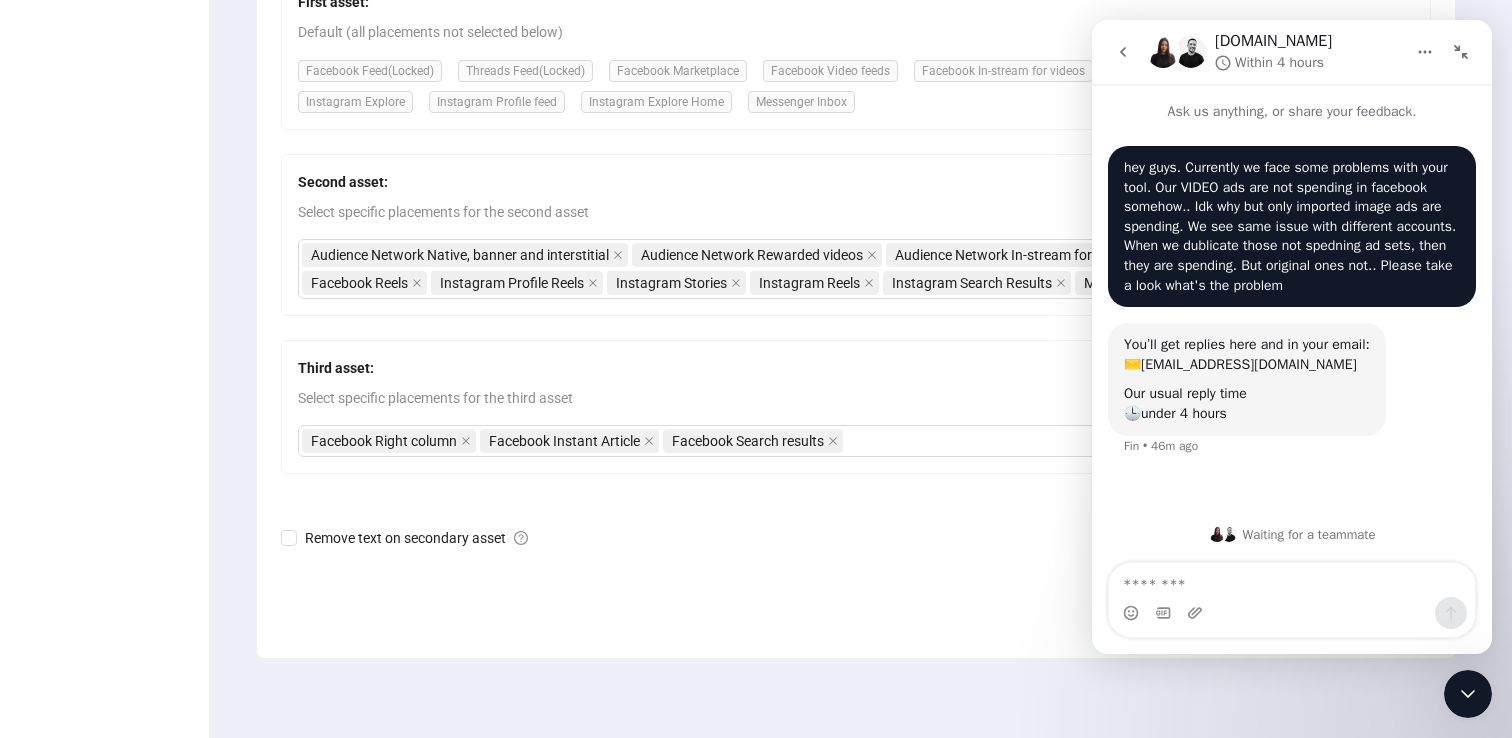 scroll, scrollTop: 0, scrollLeft: 0, axis: both 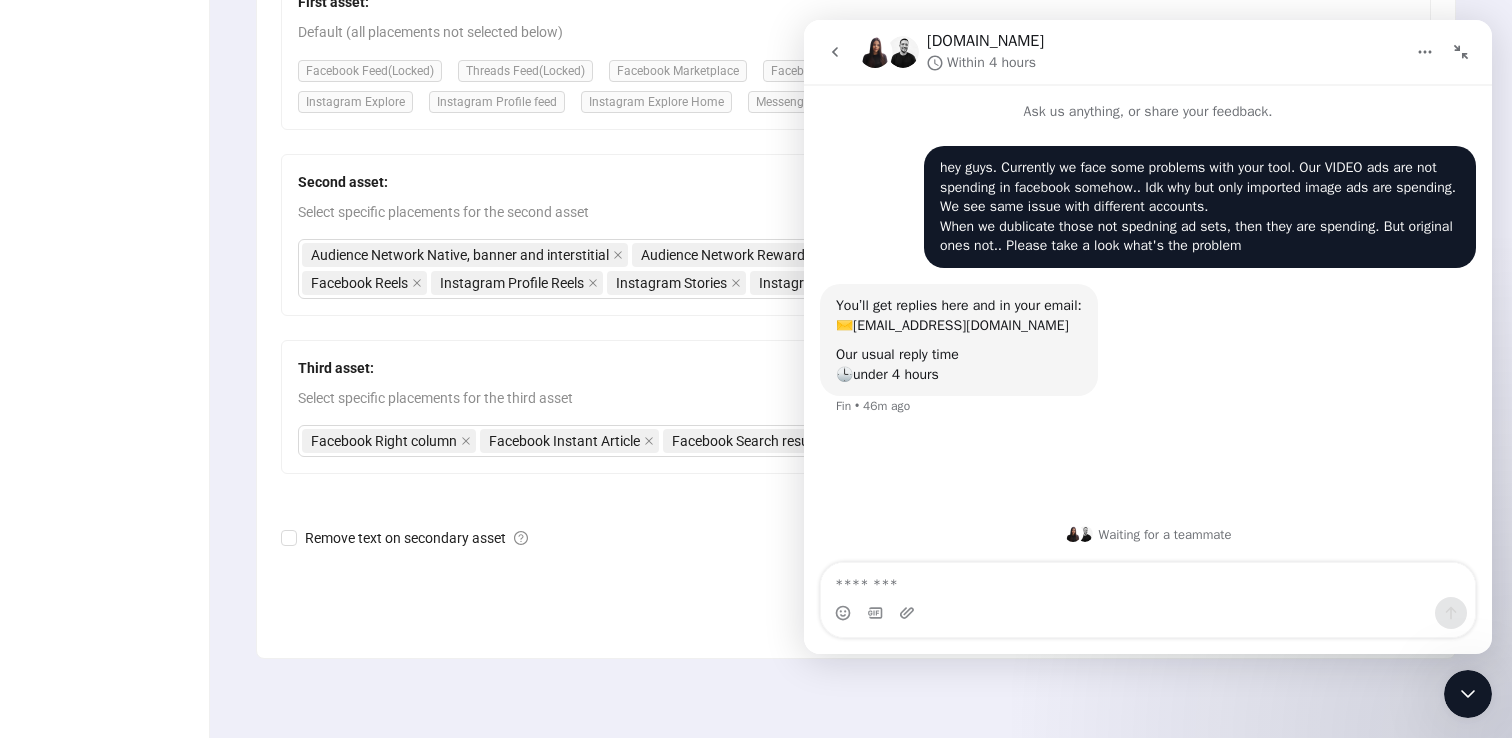 click at bounding box center [1461, 52] 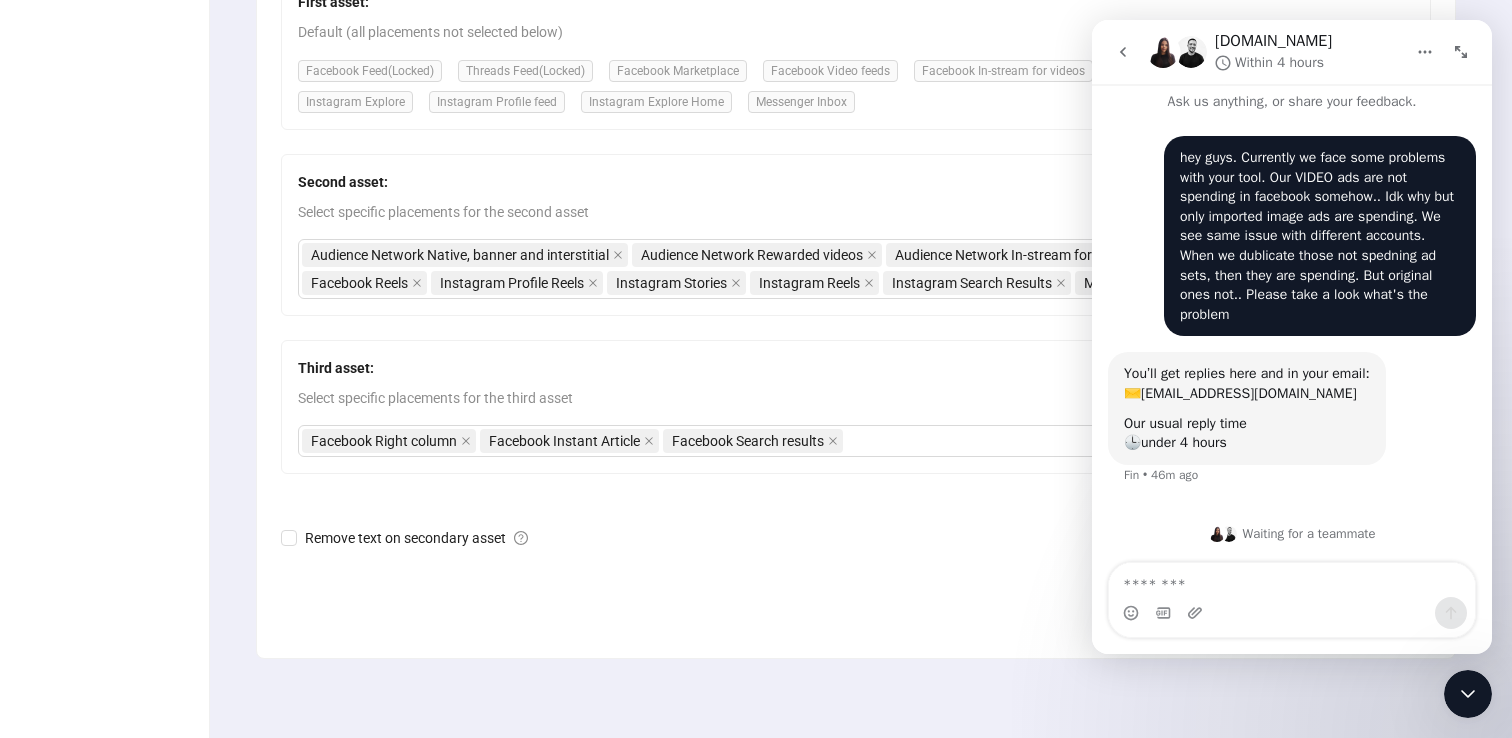 scroll, scrollTop: 29, scrollLeft: 0, axis: vertical 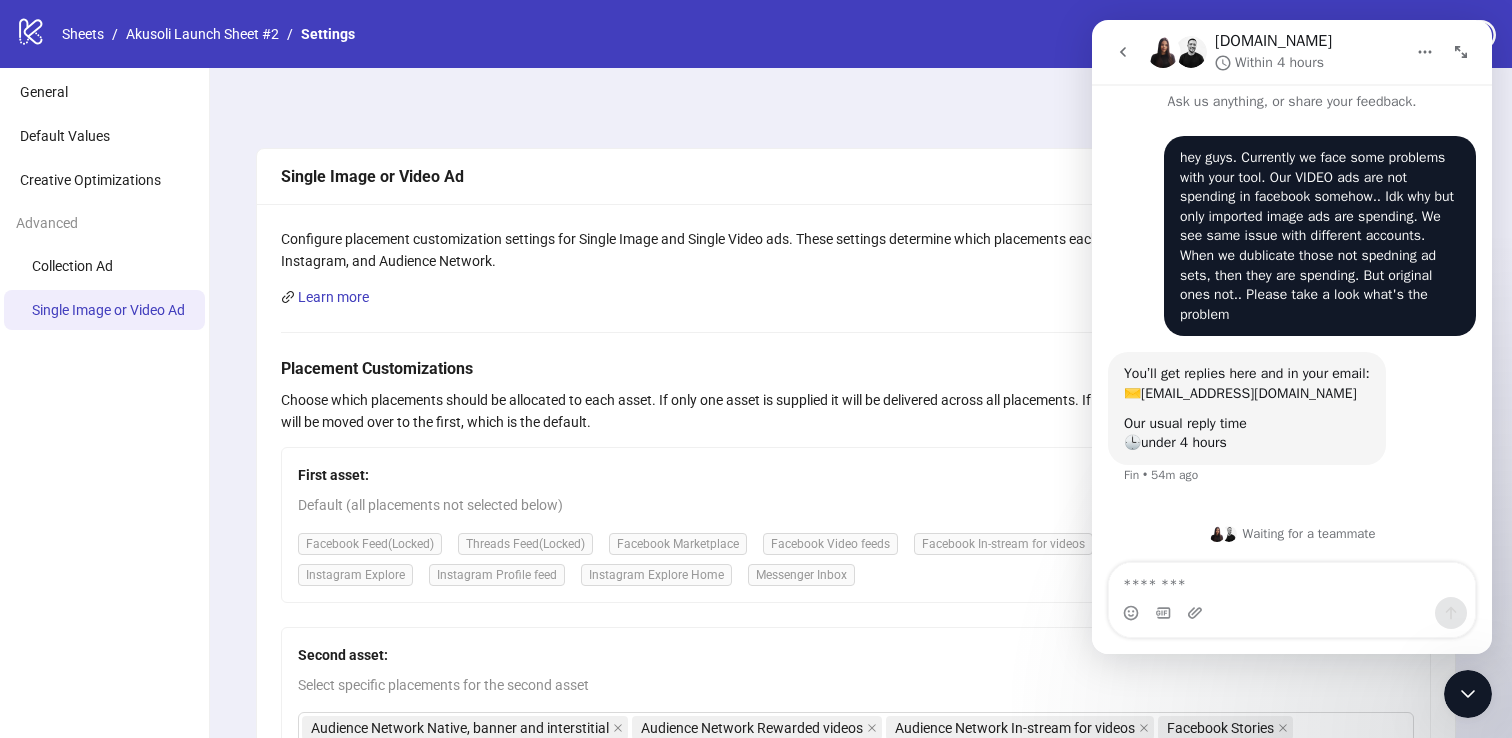 click at bounding box center (1461, 52) 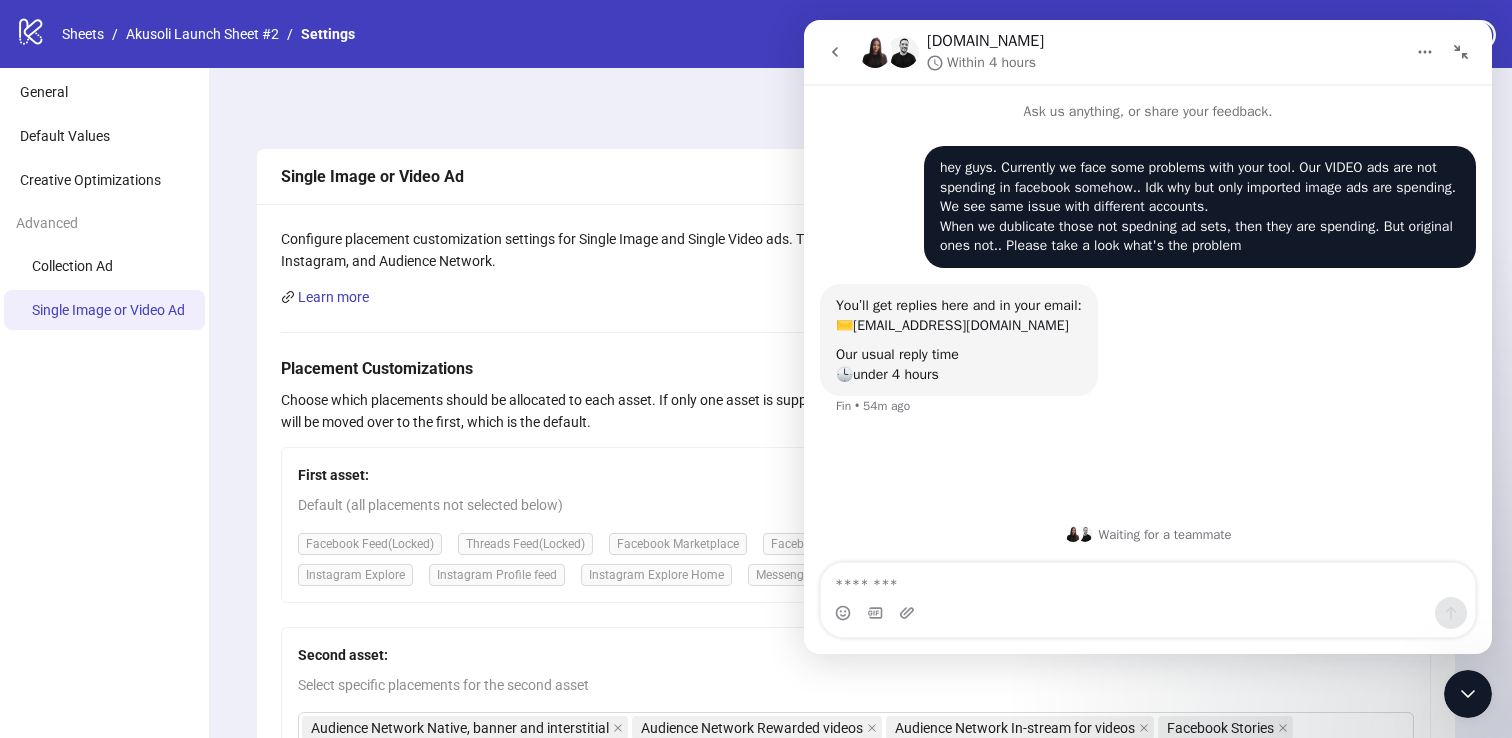 click 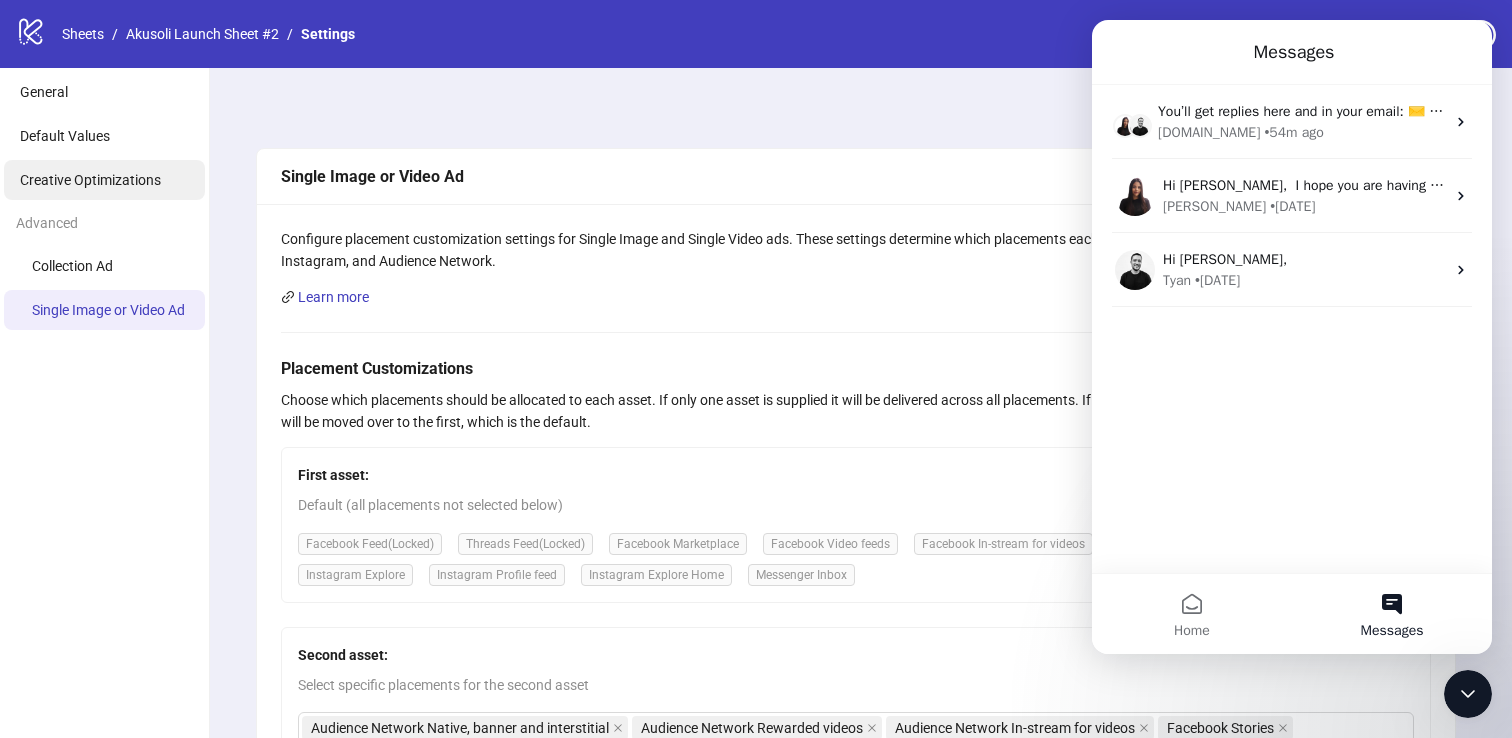 click on "Creative Optimizations" at bounding box center [90, 180] 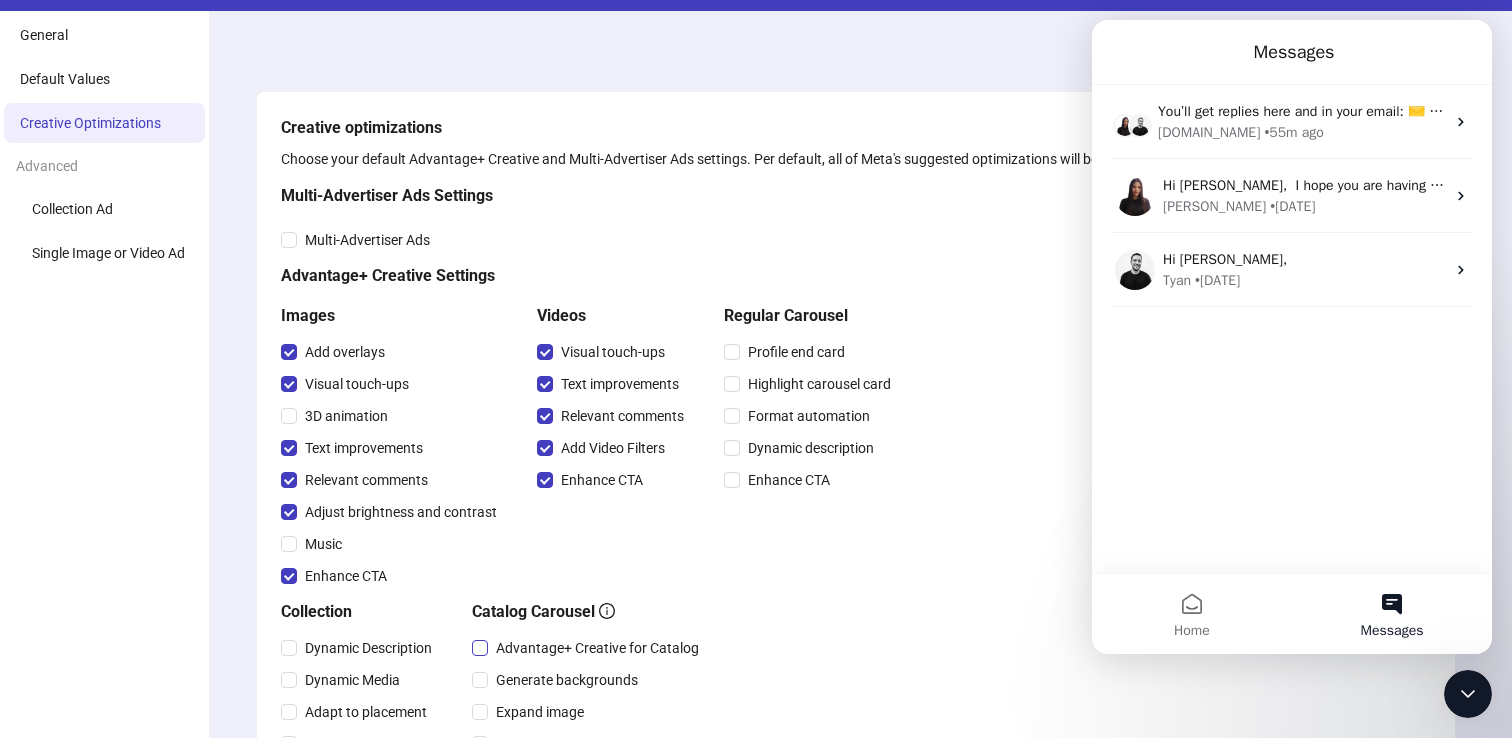 scroll, scrollTop: 0, scrollLeft: 0, axis: both 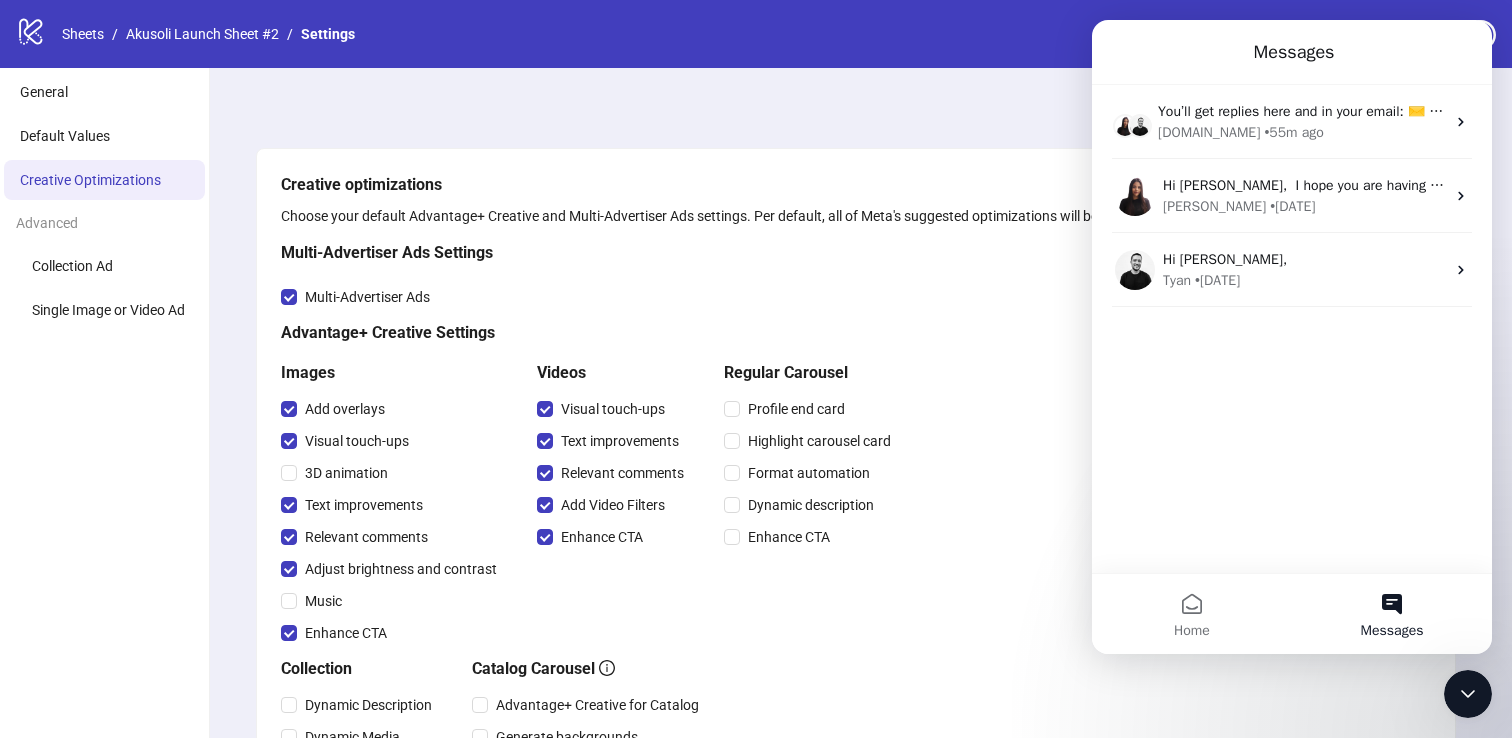click 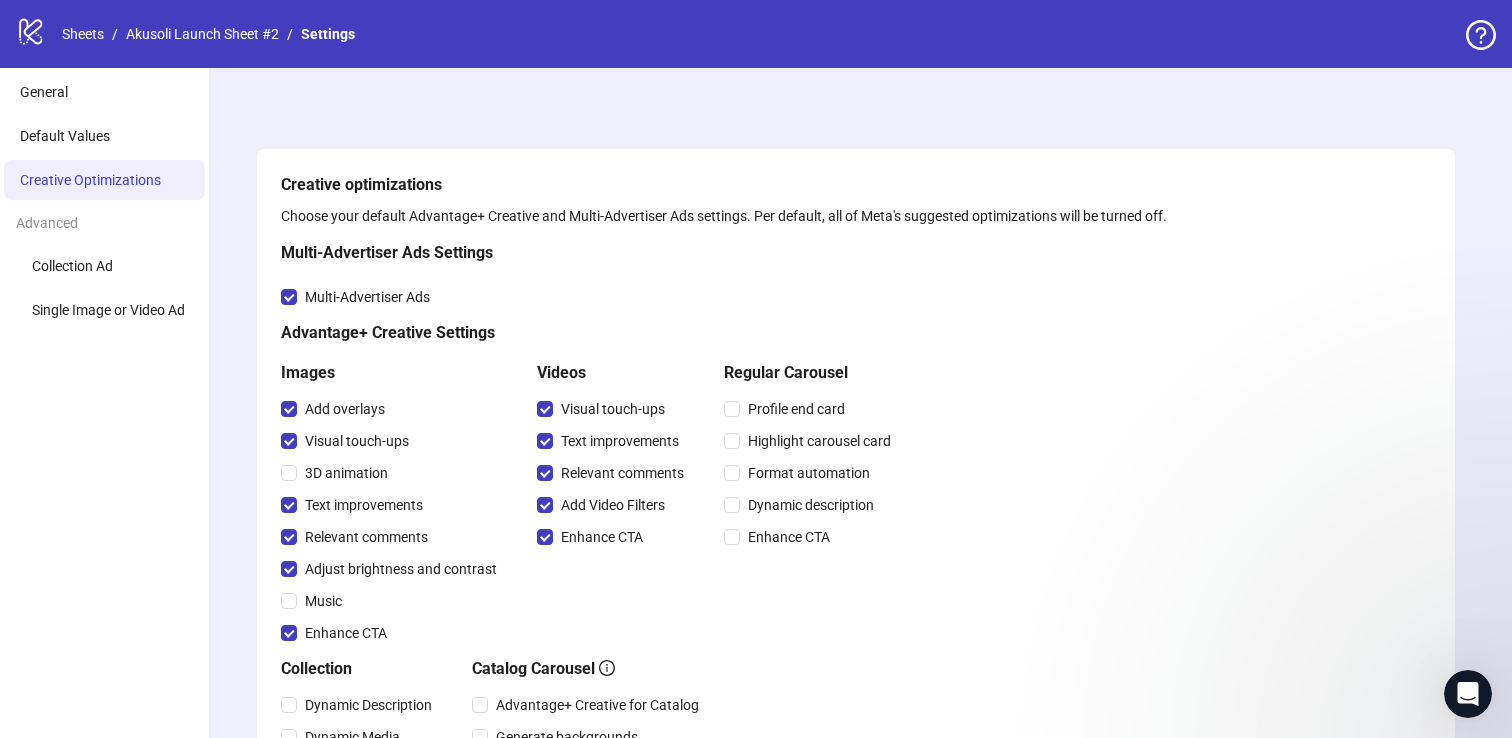 scroll, scrollTop: 0, scrollLeft: 0, axis: both 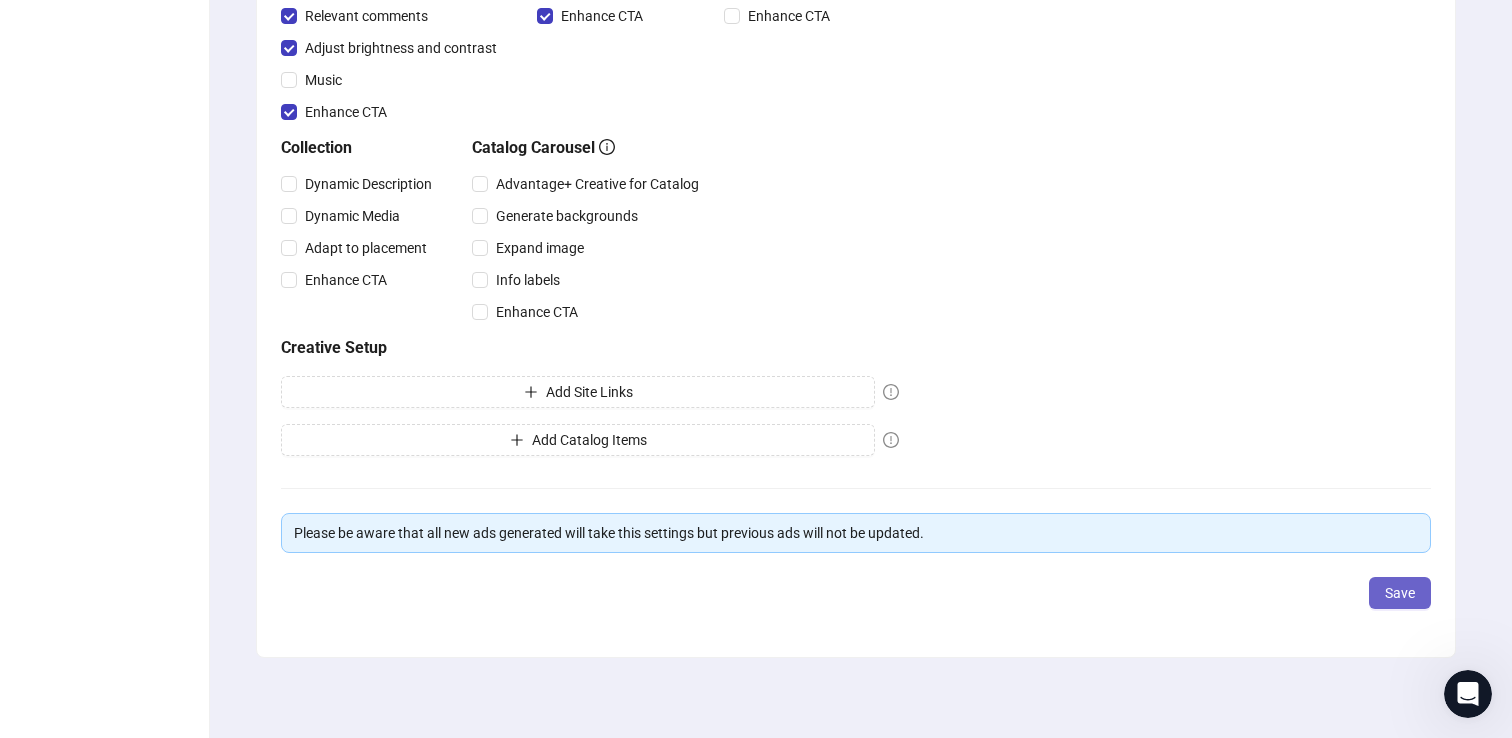 click on "Save" at bounding box center (1400, 593) 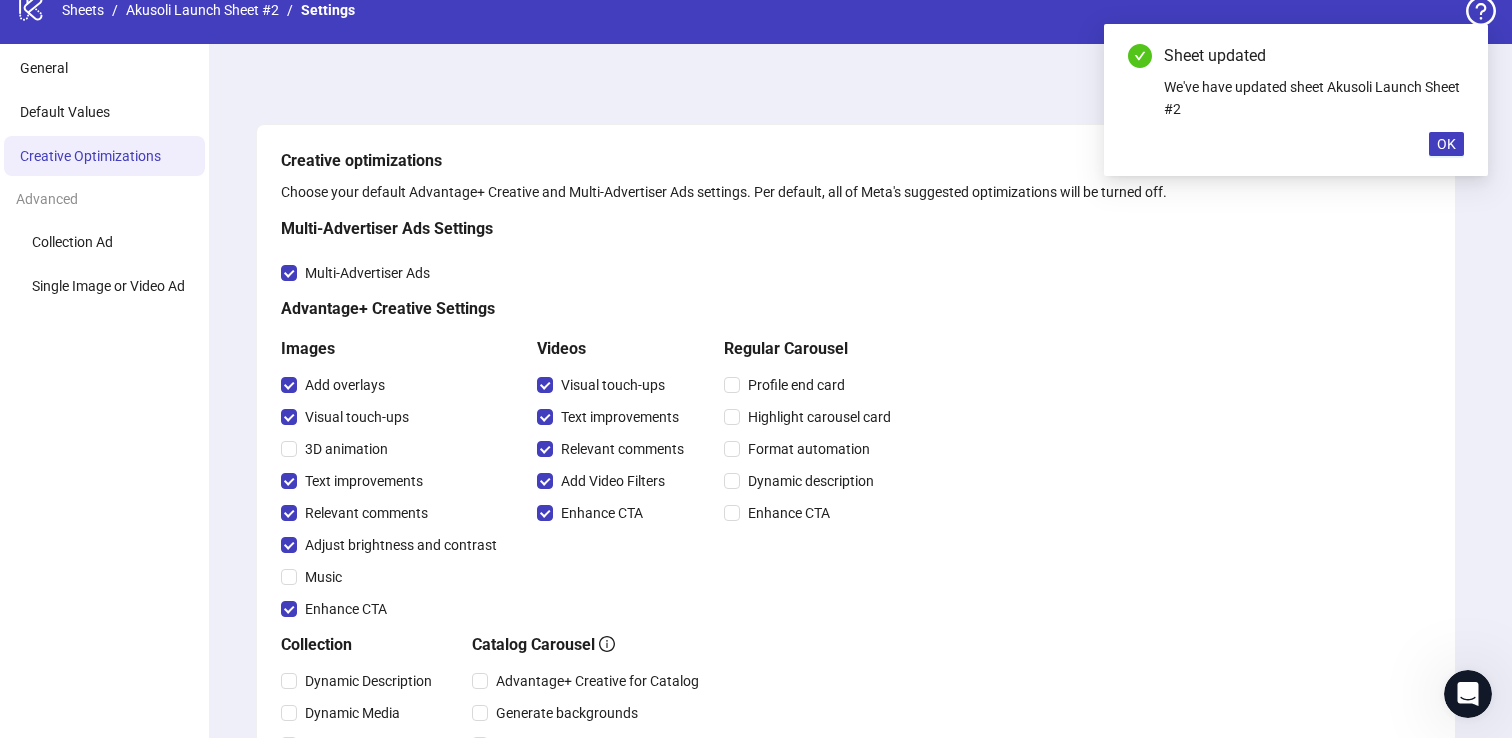 scroll, scrollTop: 20, scrollLeft: 0, axis: vertical 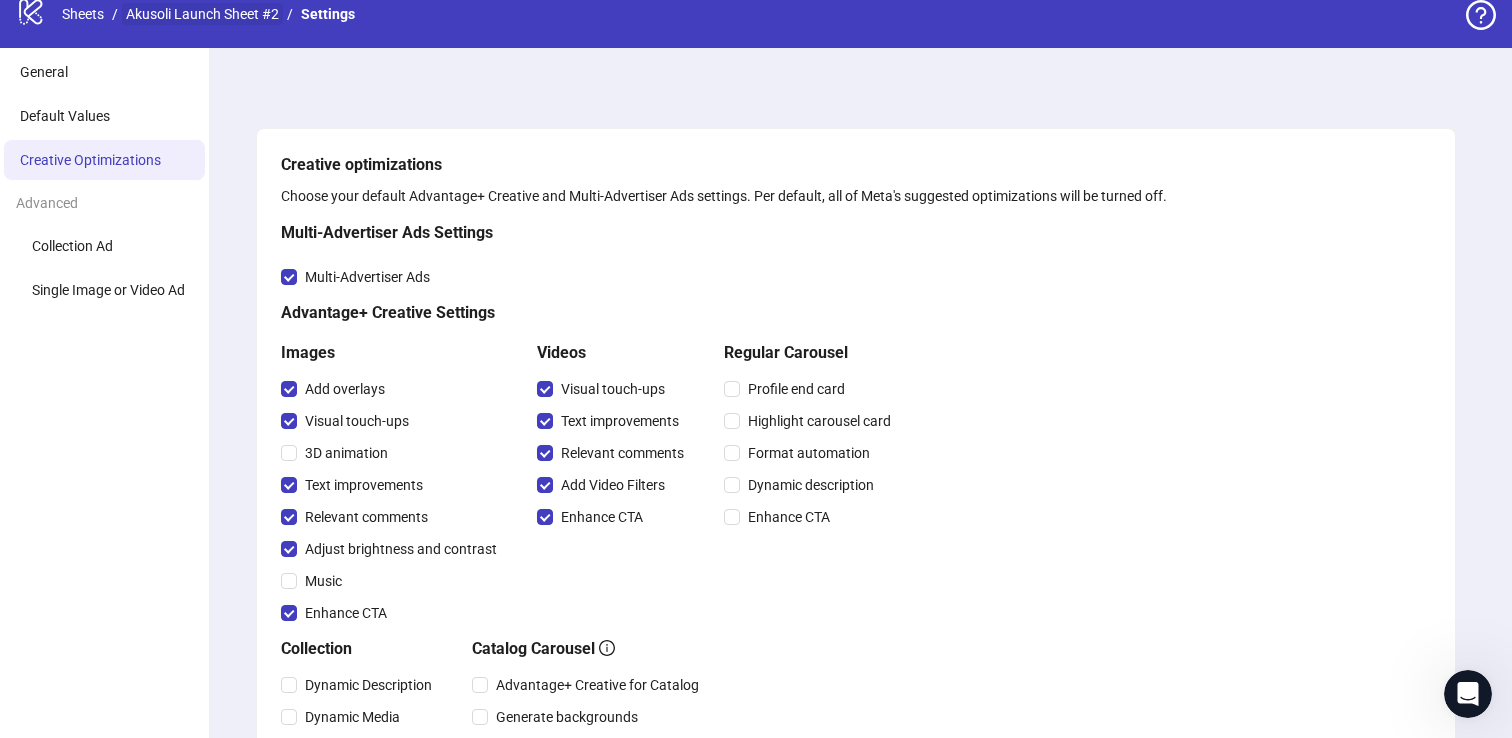 click on "Akusoli Launch Sheet #2" at bounding box center [202, 14] 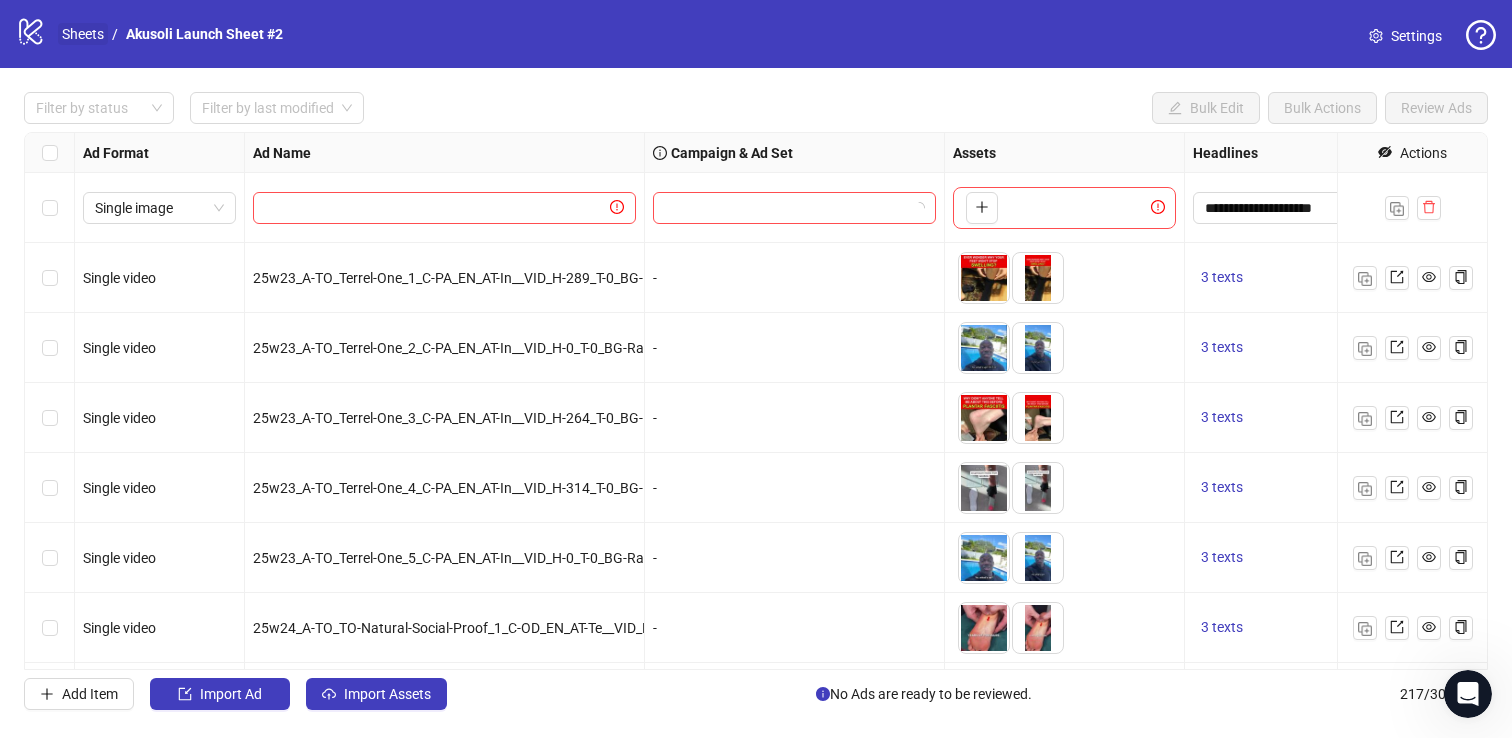 click on "Sheets" at bounding box center [83, 34] 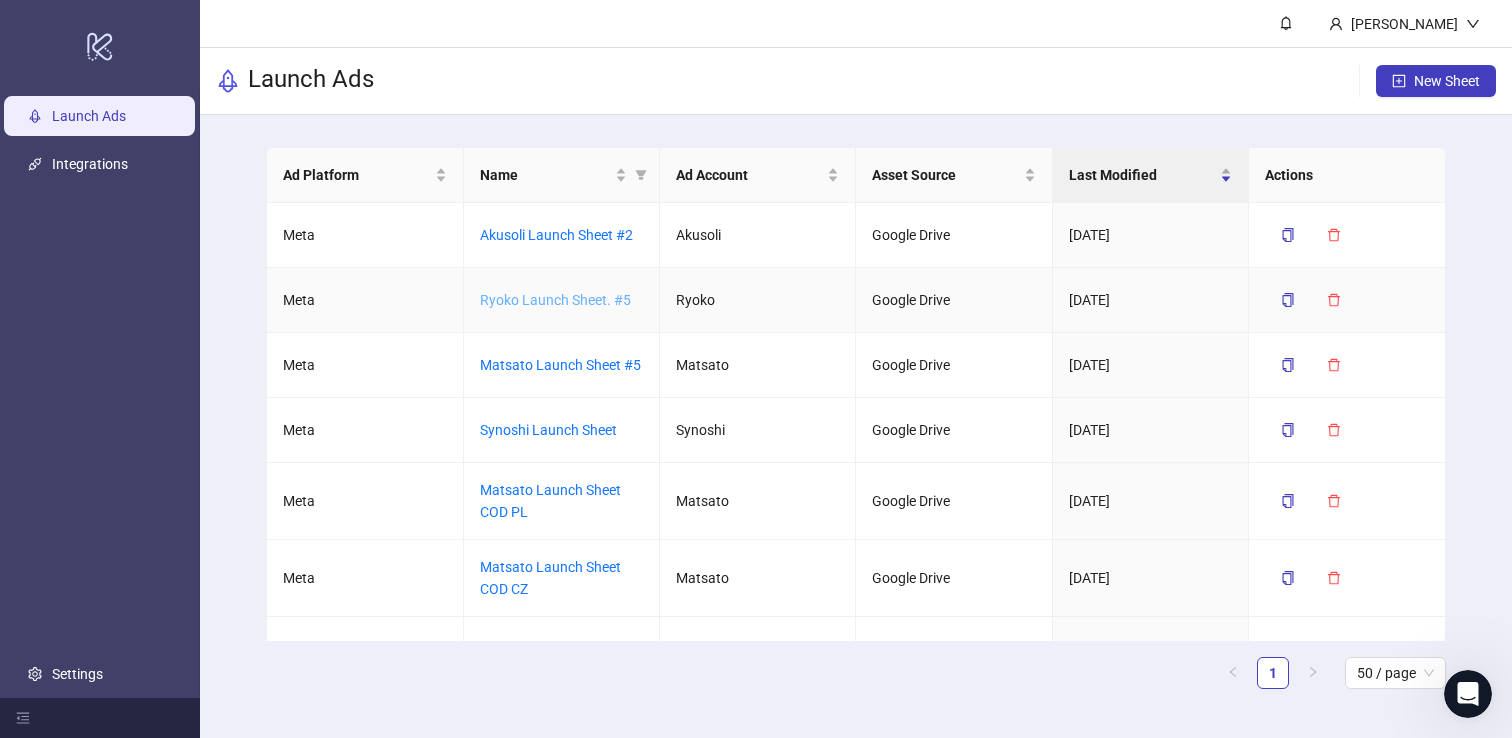 click on "Ryoko Launch Sheet. #5" at bounding box center [555, 300] 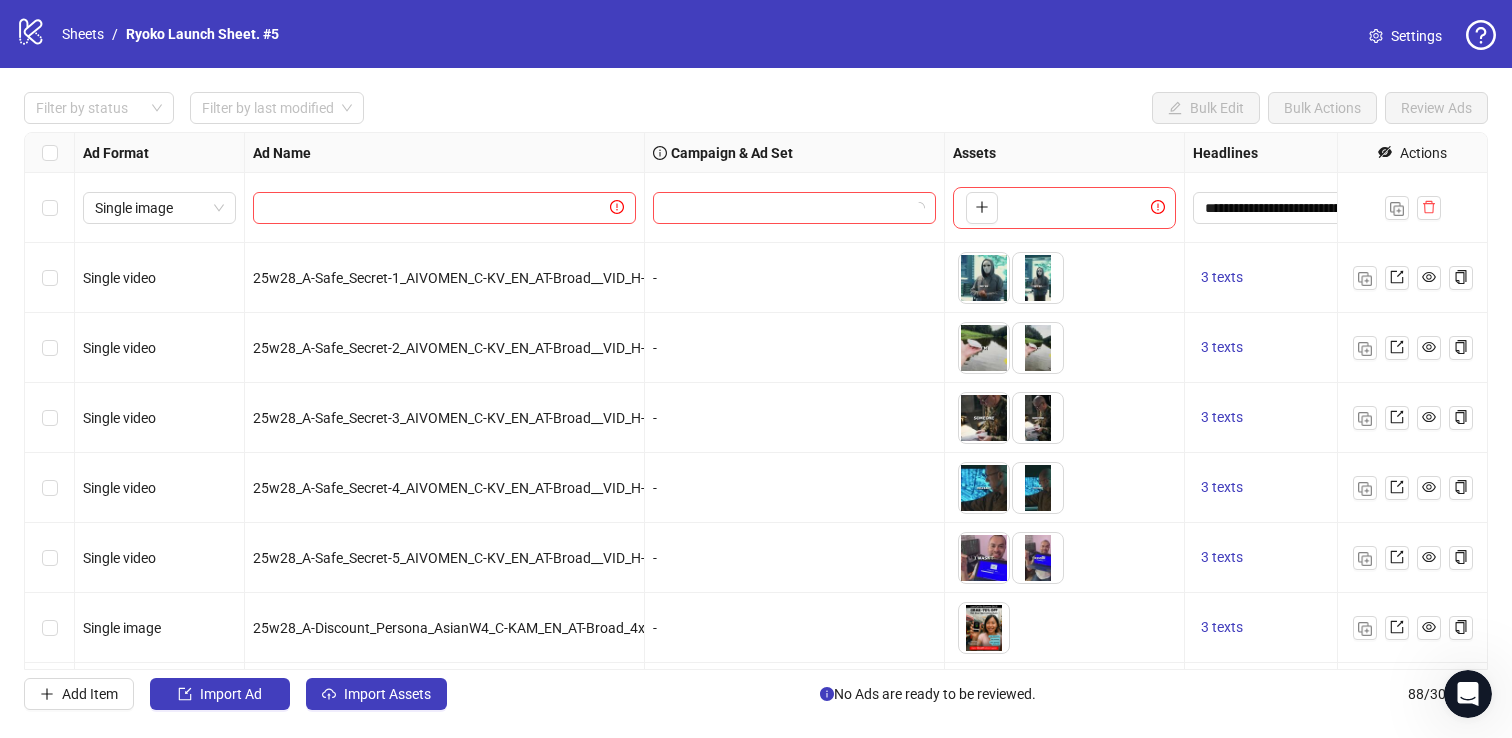 click on "Settings" at bounding box center (1416, 36) 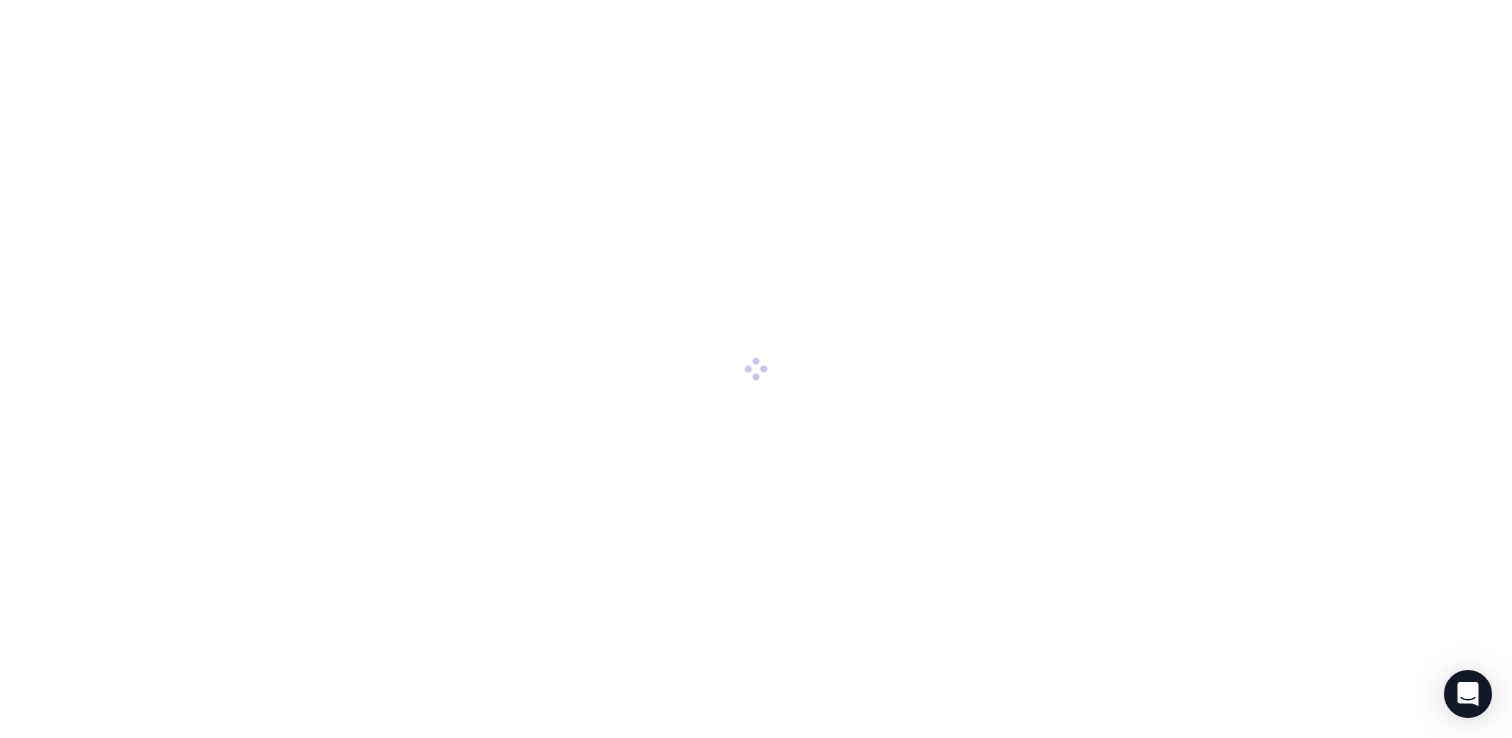 scroll, scrollTop: 0, scrollLeft: 0, axis: both 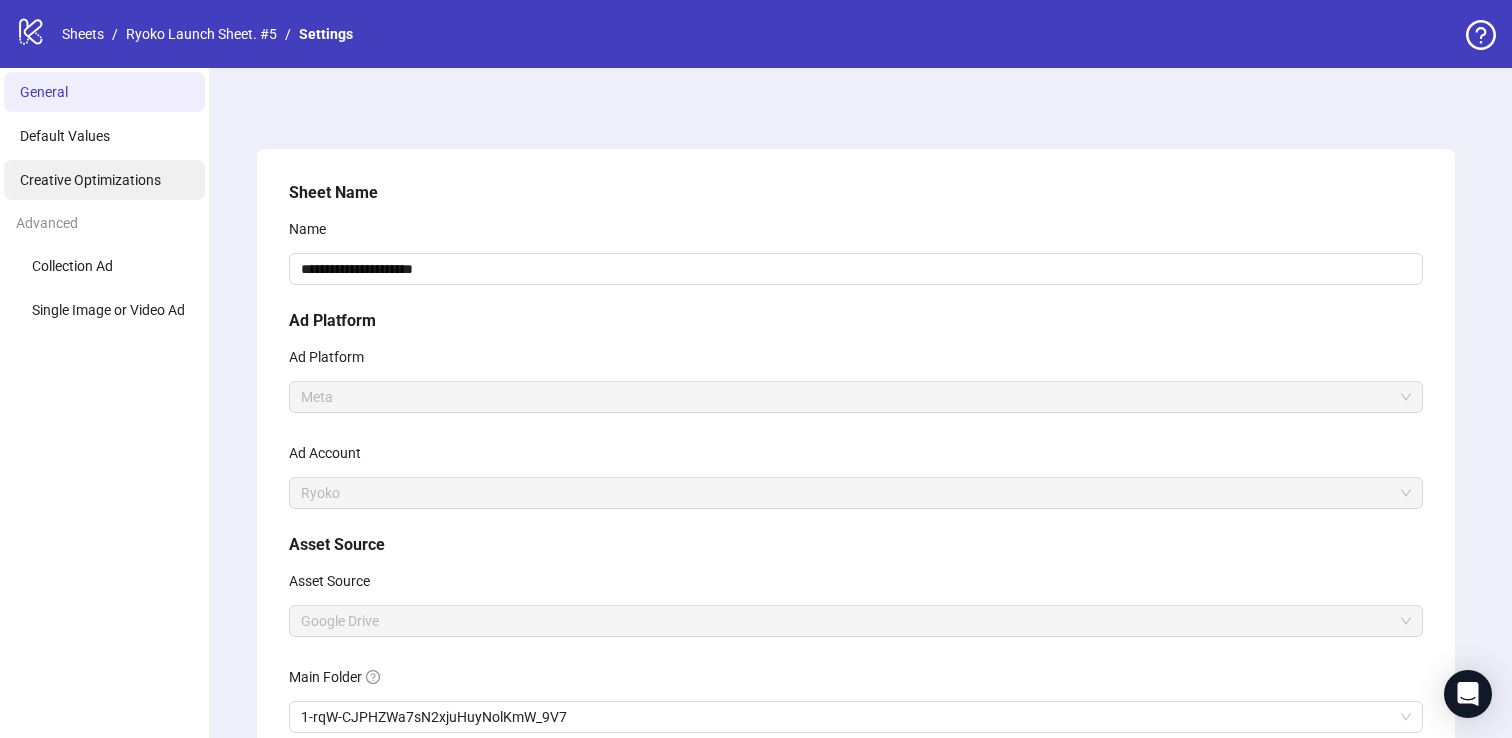 click on "Creative Optimizations" at bounding box center [104, 180] 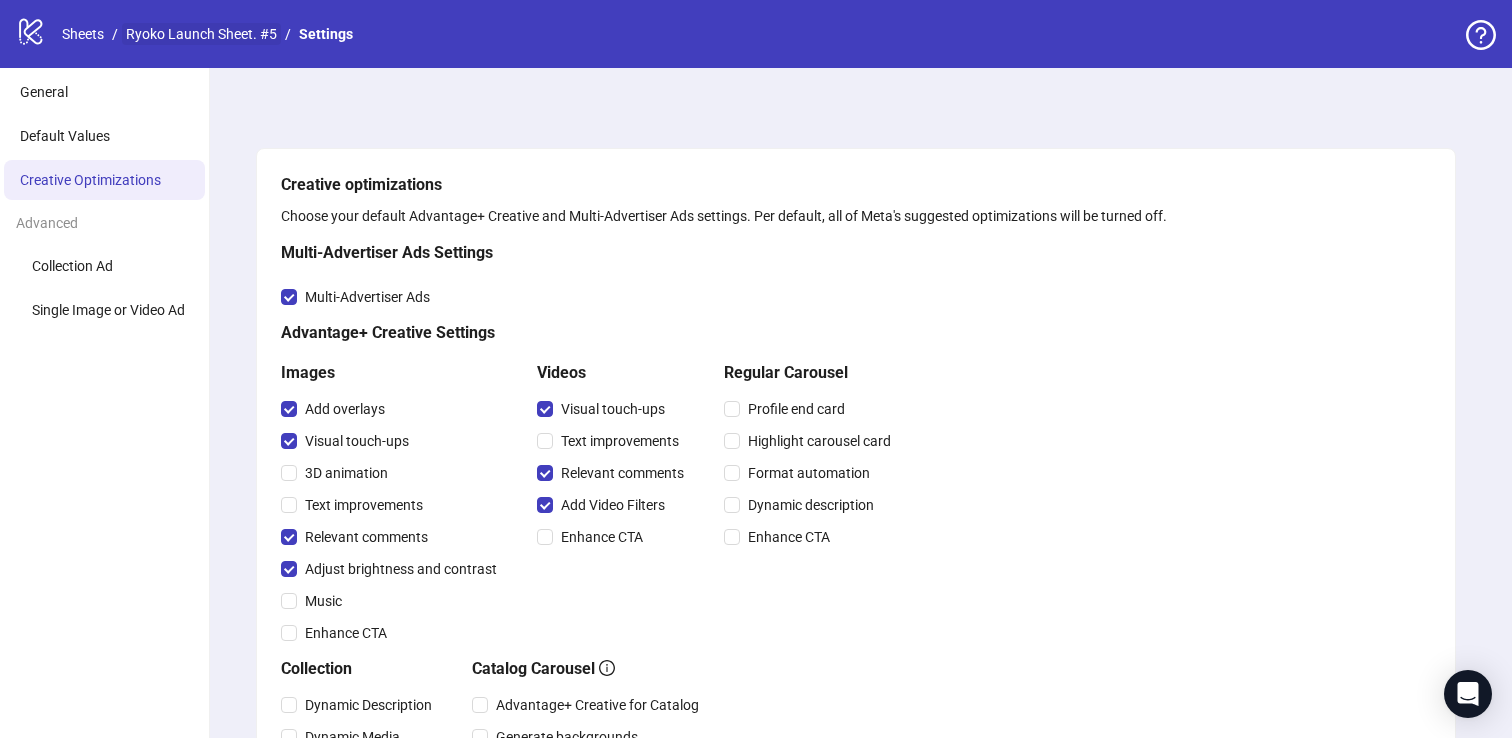 click on "Ryoko Launch Sheet. #5" at bounding box center [201, 34] 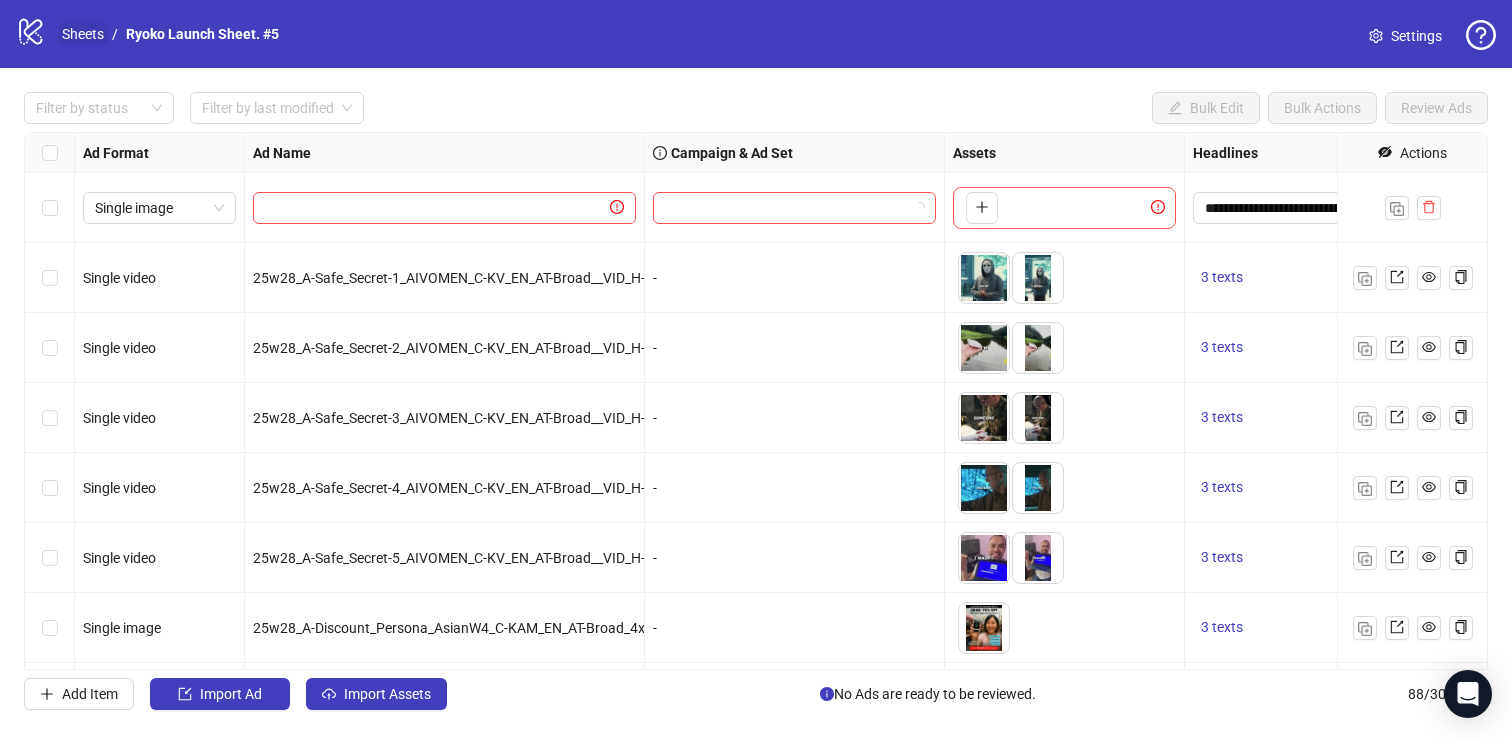 click on "Sheets" at bounding box center [83, 34] 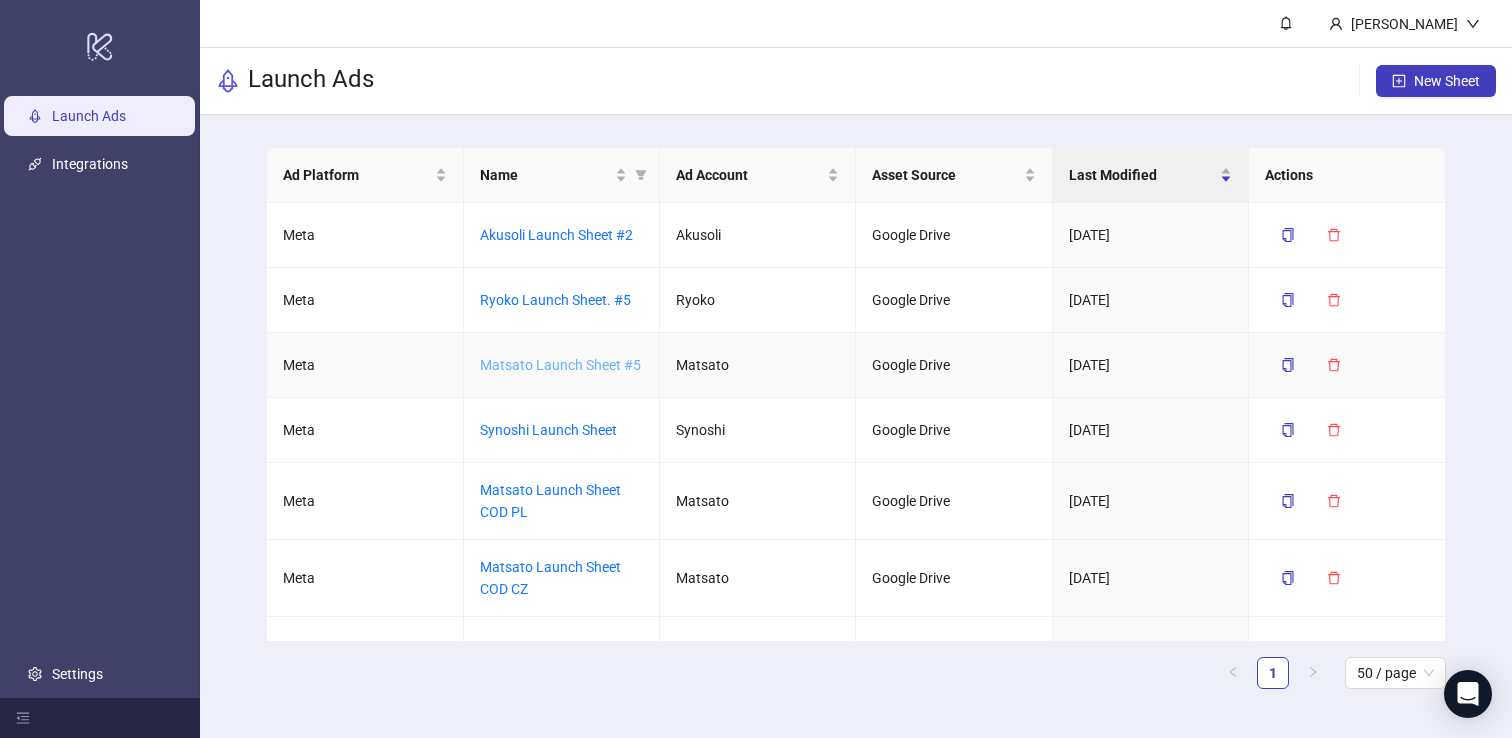 click on "Matsato Launch Sheet #5" at bounding box center [560, 365] 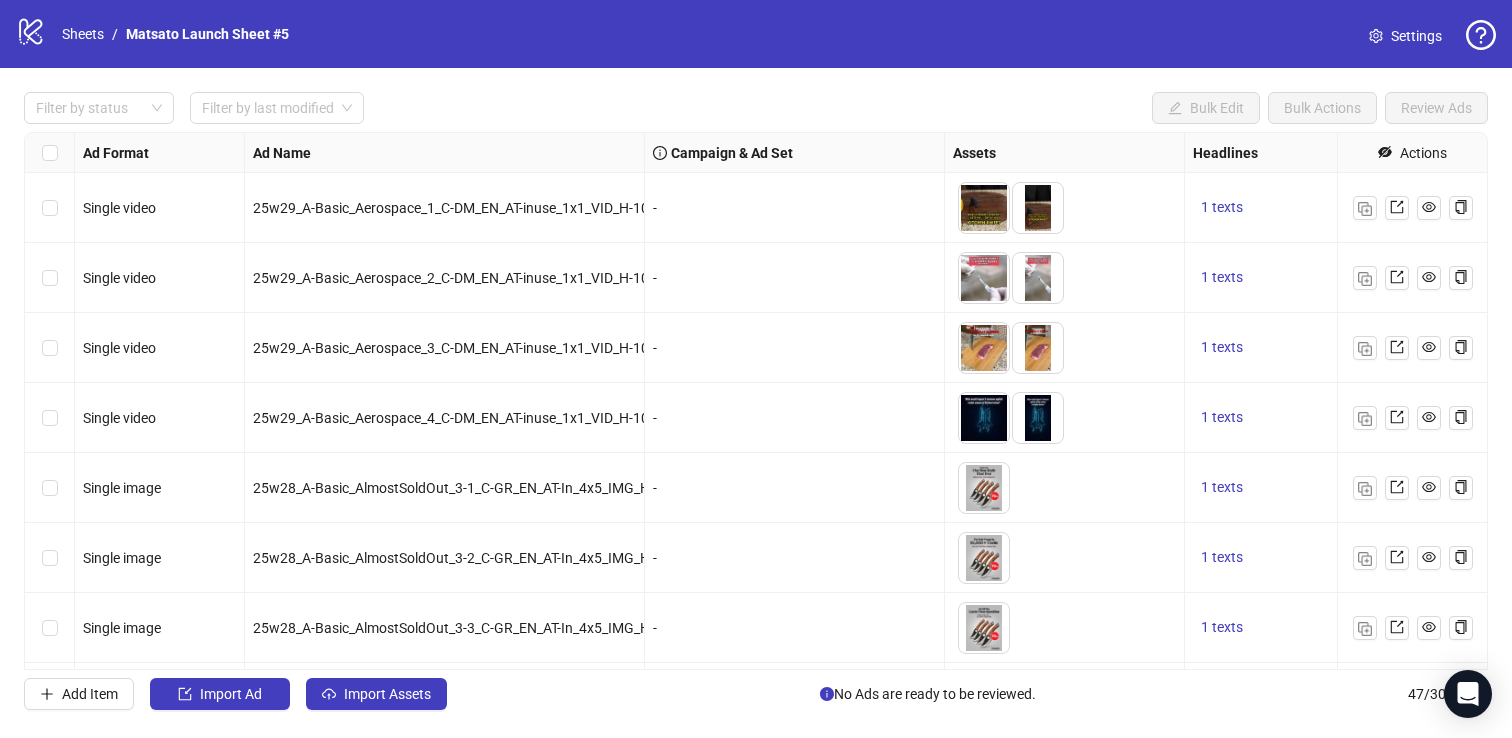 click 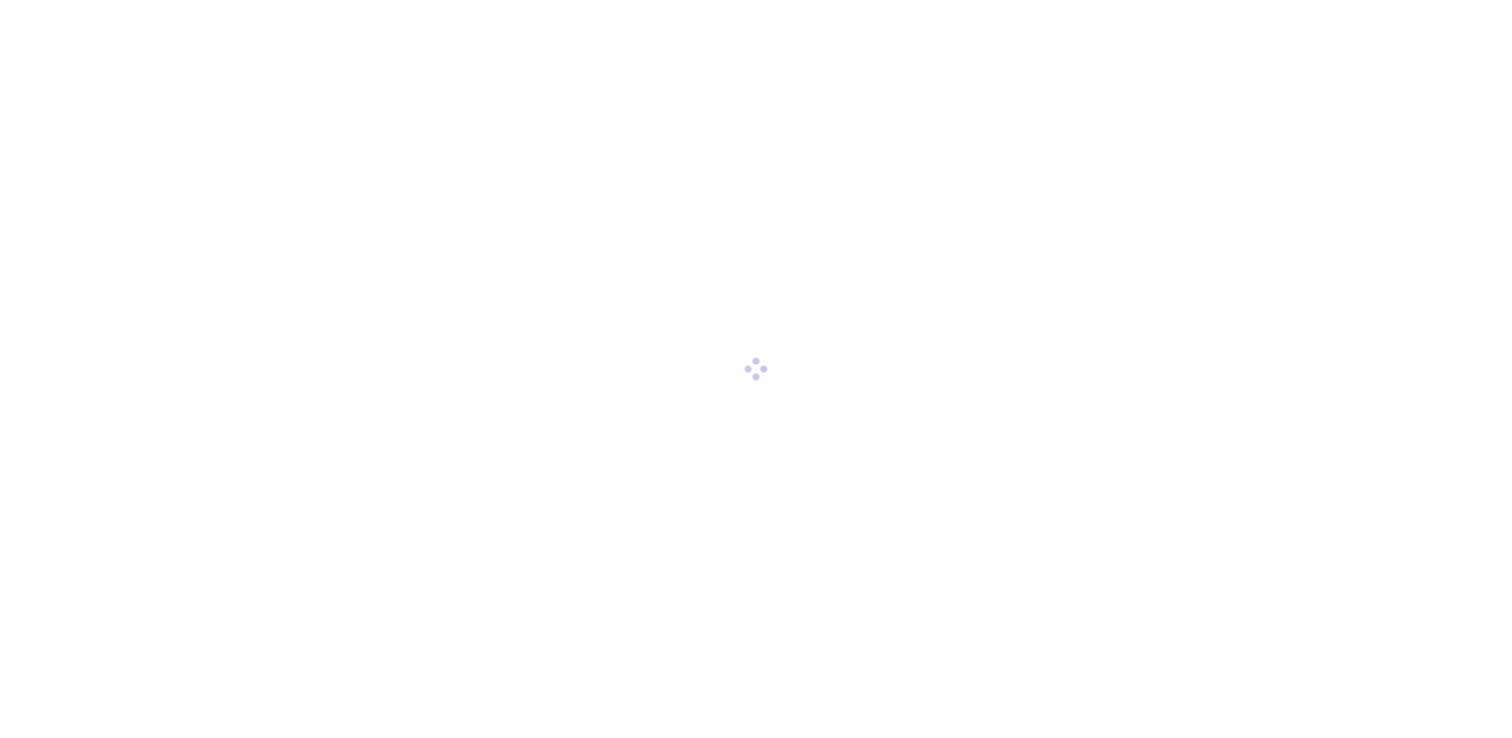 scroll, scrollTop: 0, scrollLeft: 0, axis: both 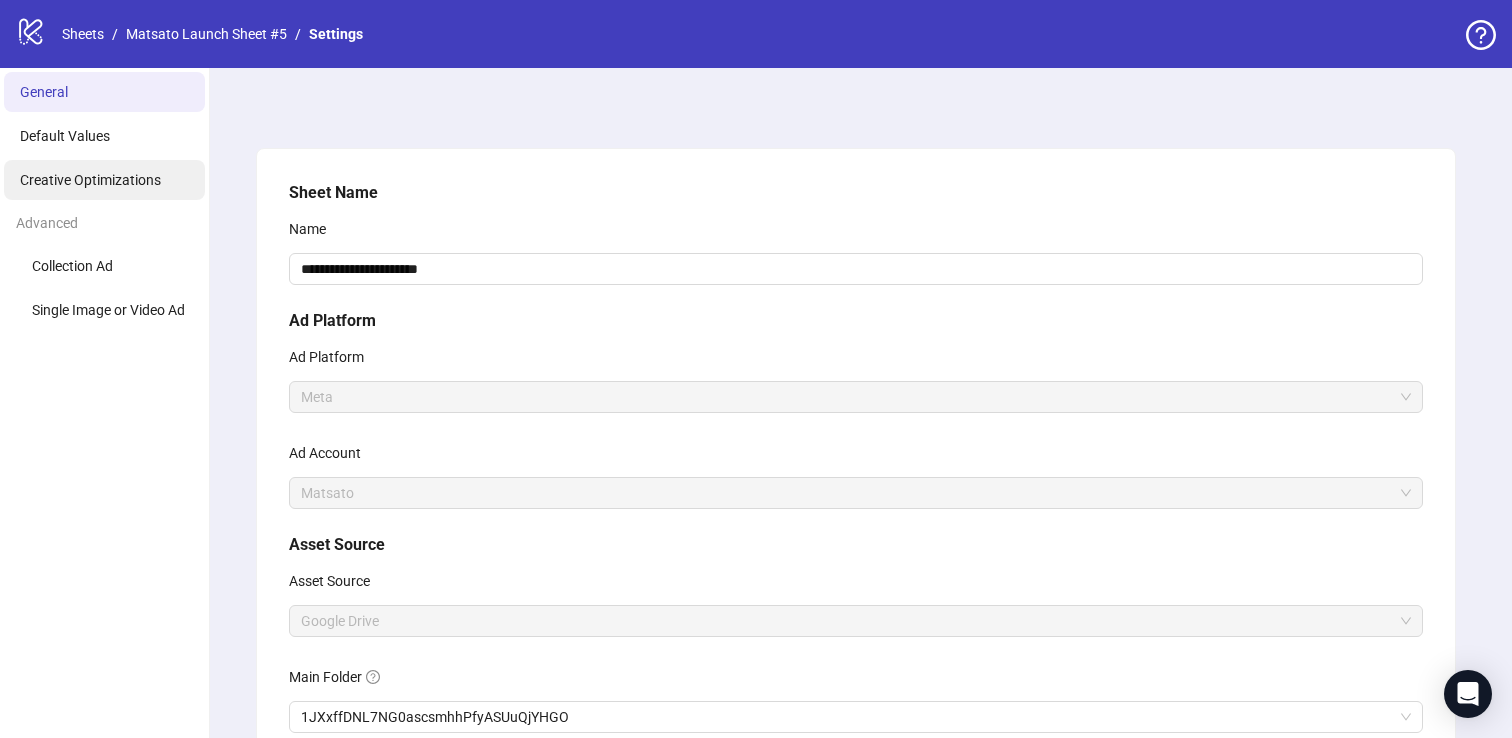 click on "Creative Optimizations" at bounding box center [90, 180] 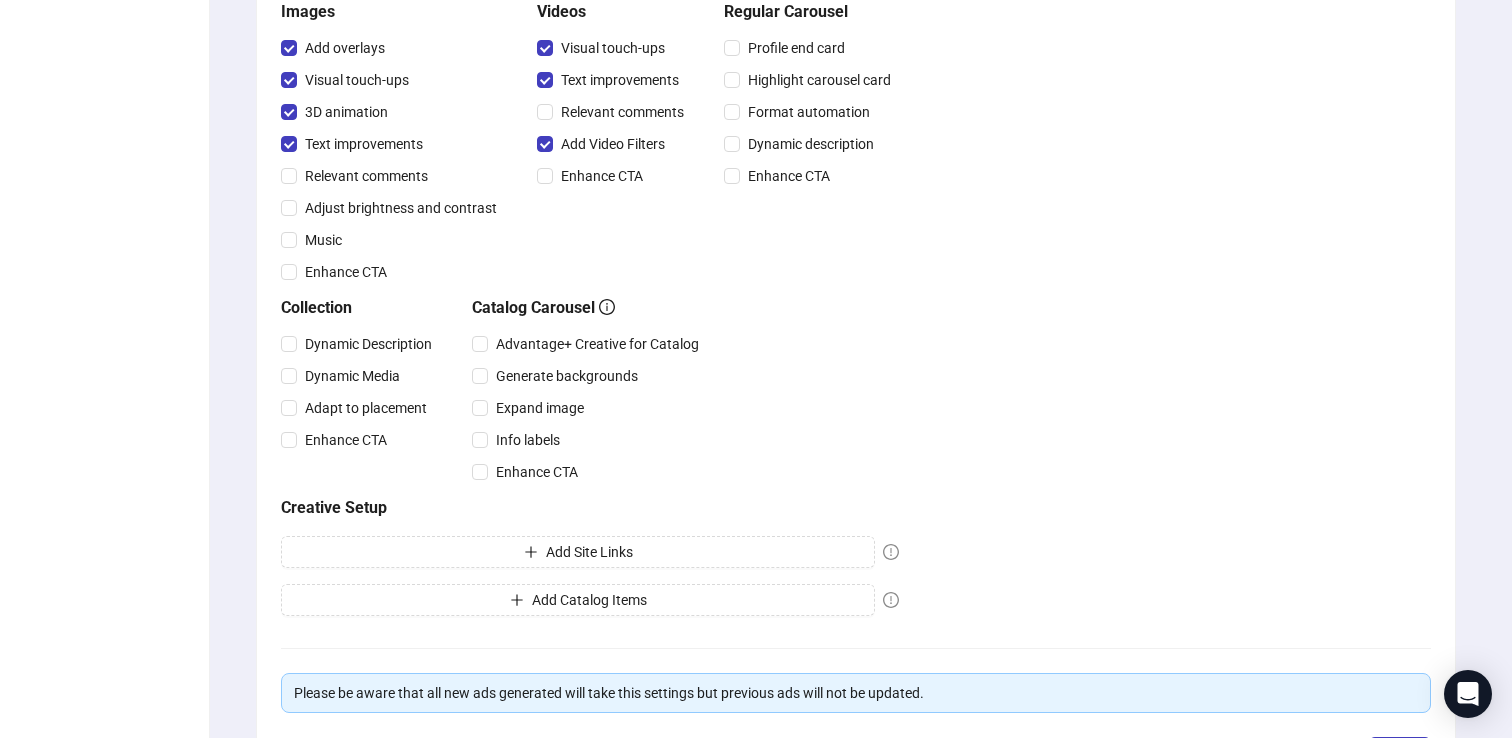 scroll, scrollTop: 521, scrollLeft: 0, axis: vertical 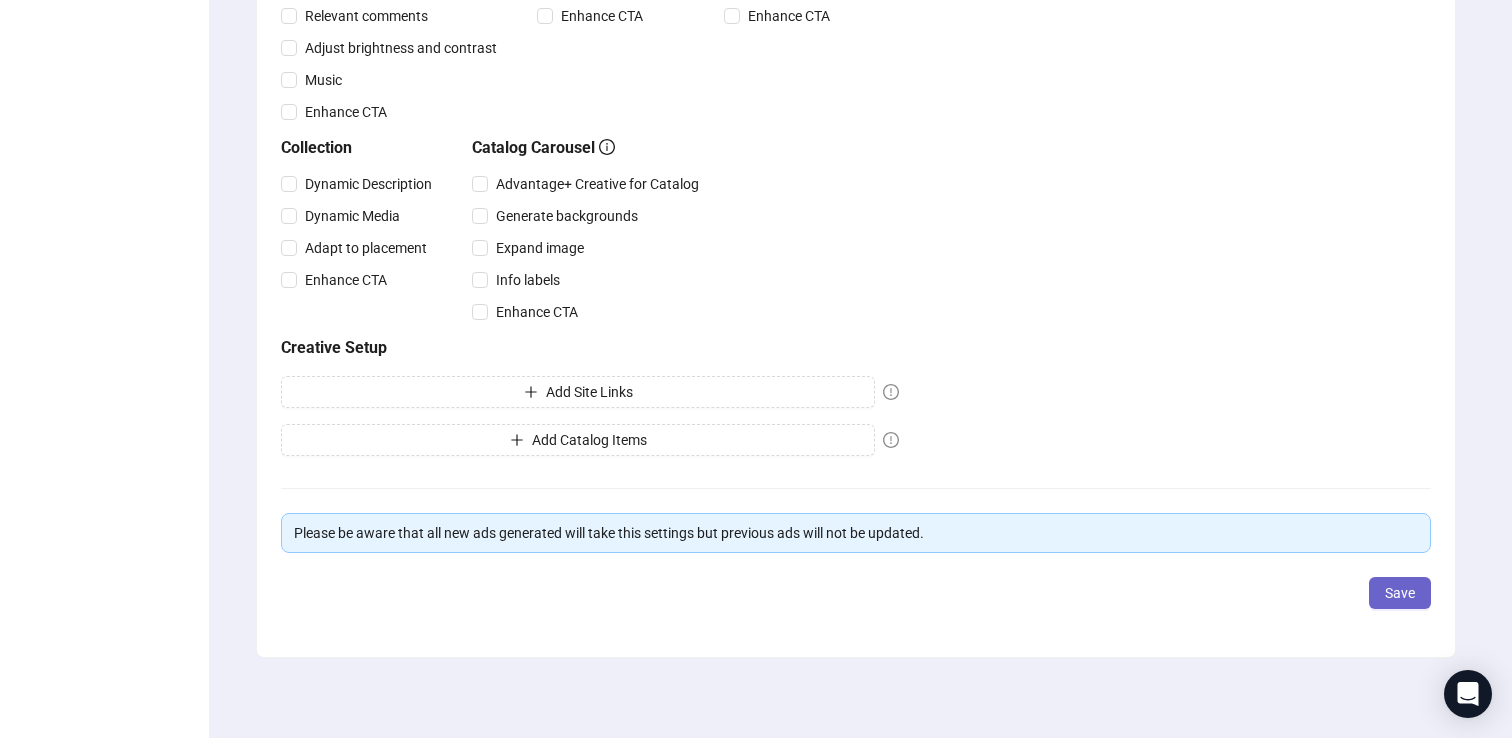 click on "Save" at bounding box center (1400, 593) 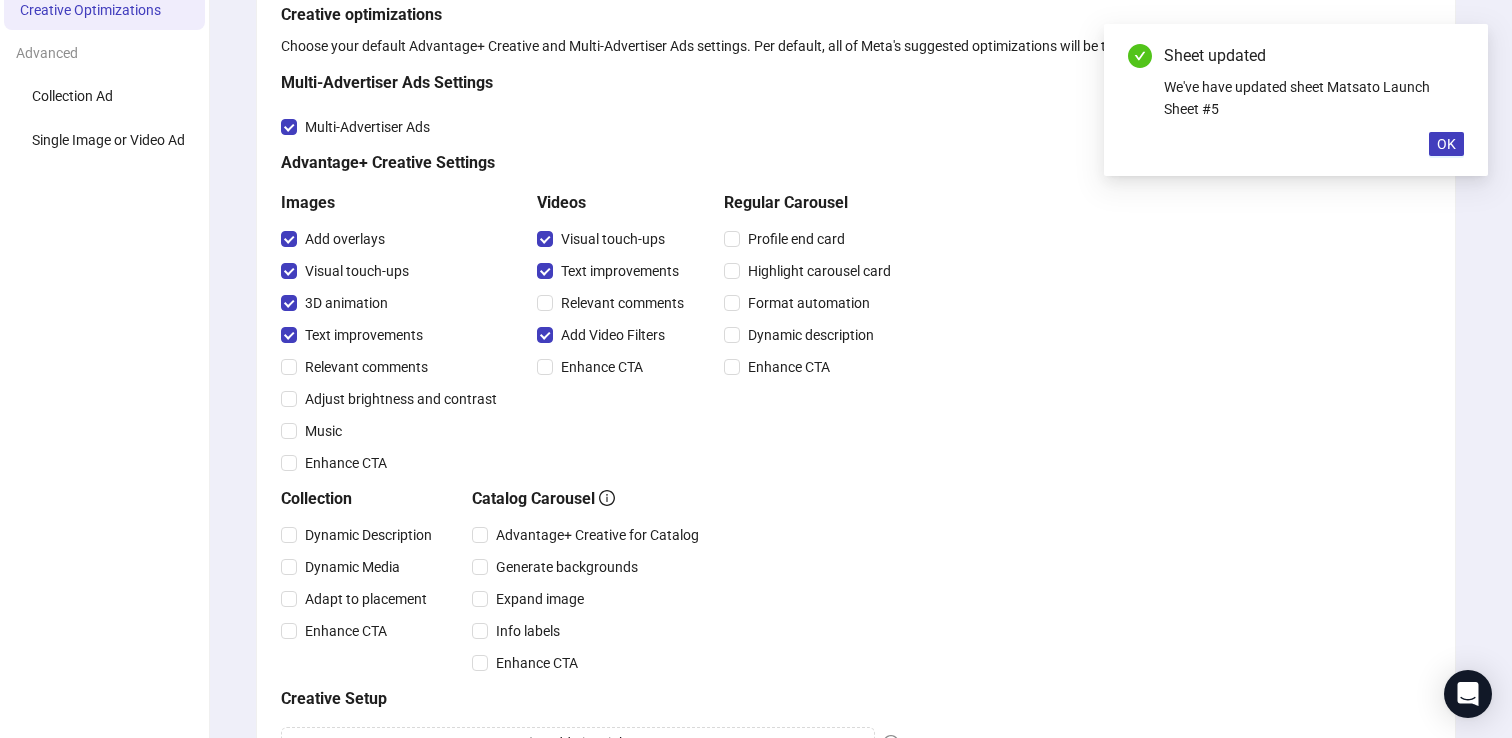 scroll, scrollTop: 0, scrollLeft: 0, axis: both 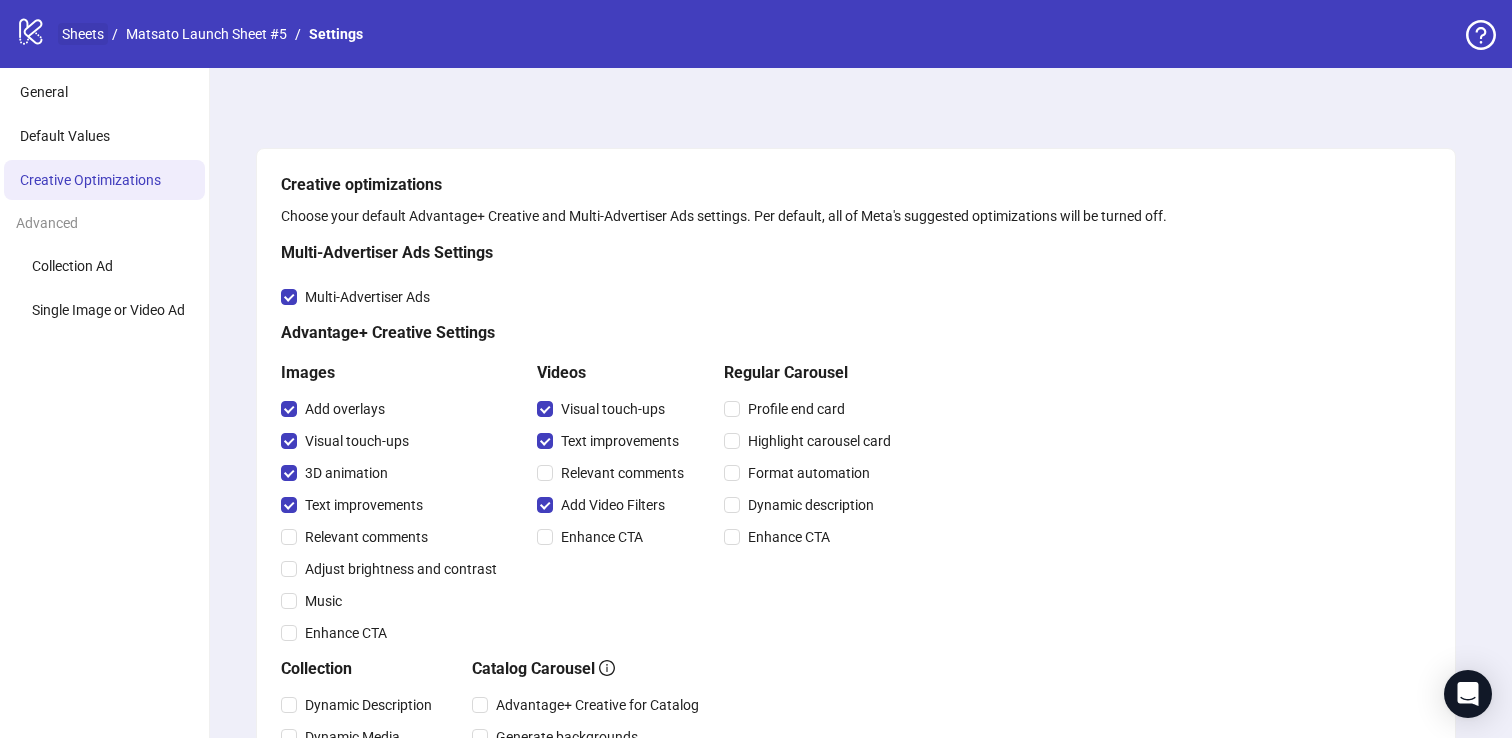 click on "Sheets" at bounding box center [83, 34] 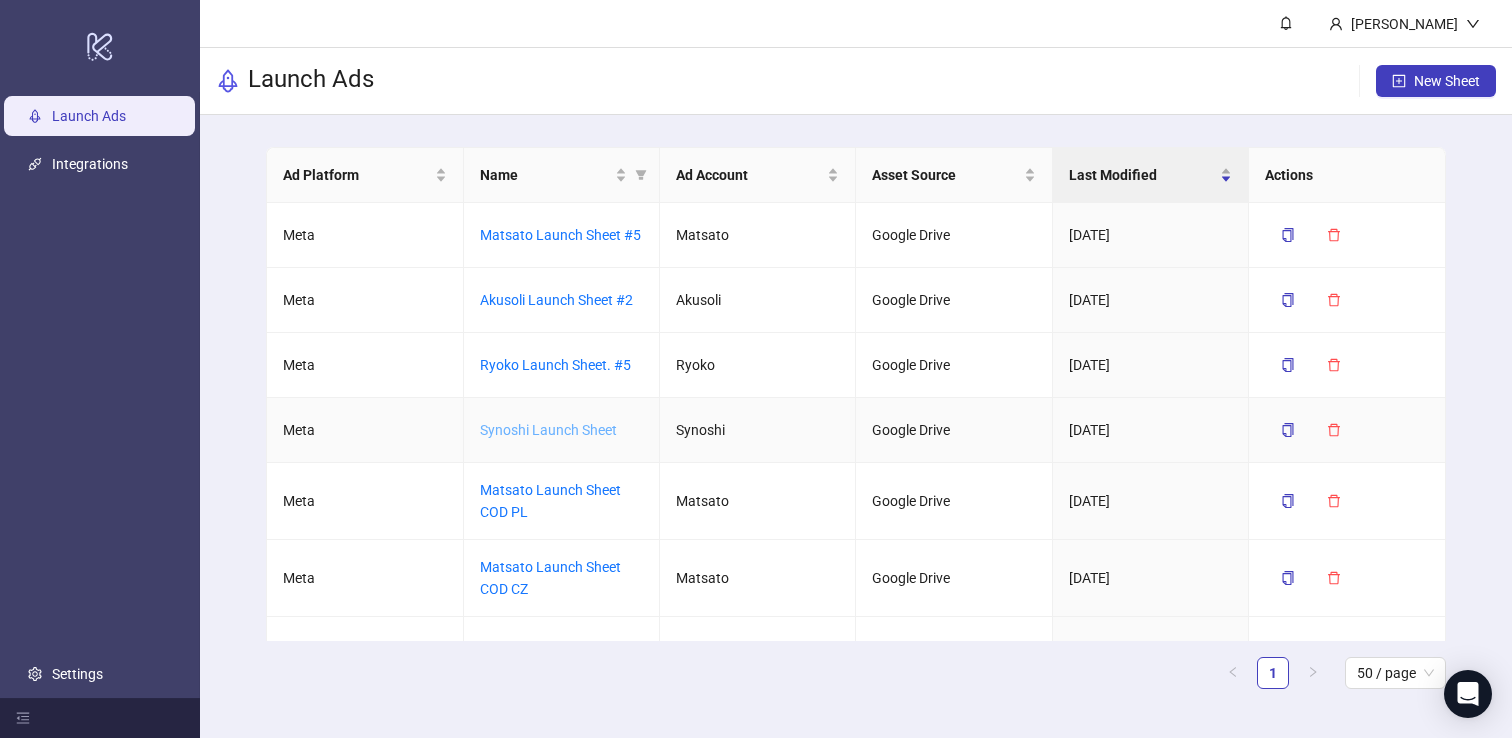 click on "Synoshi Launch Sheet" at bounding box center (548, 430) 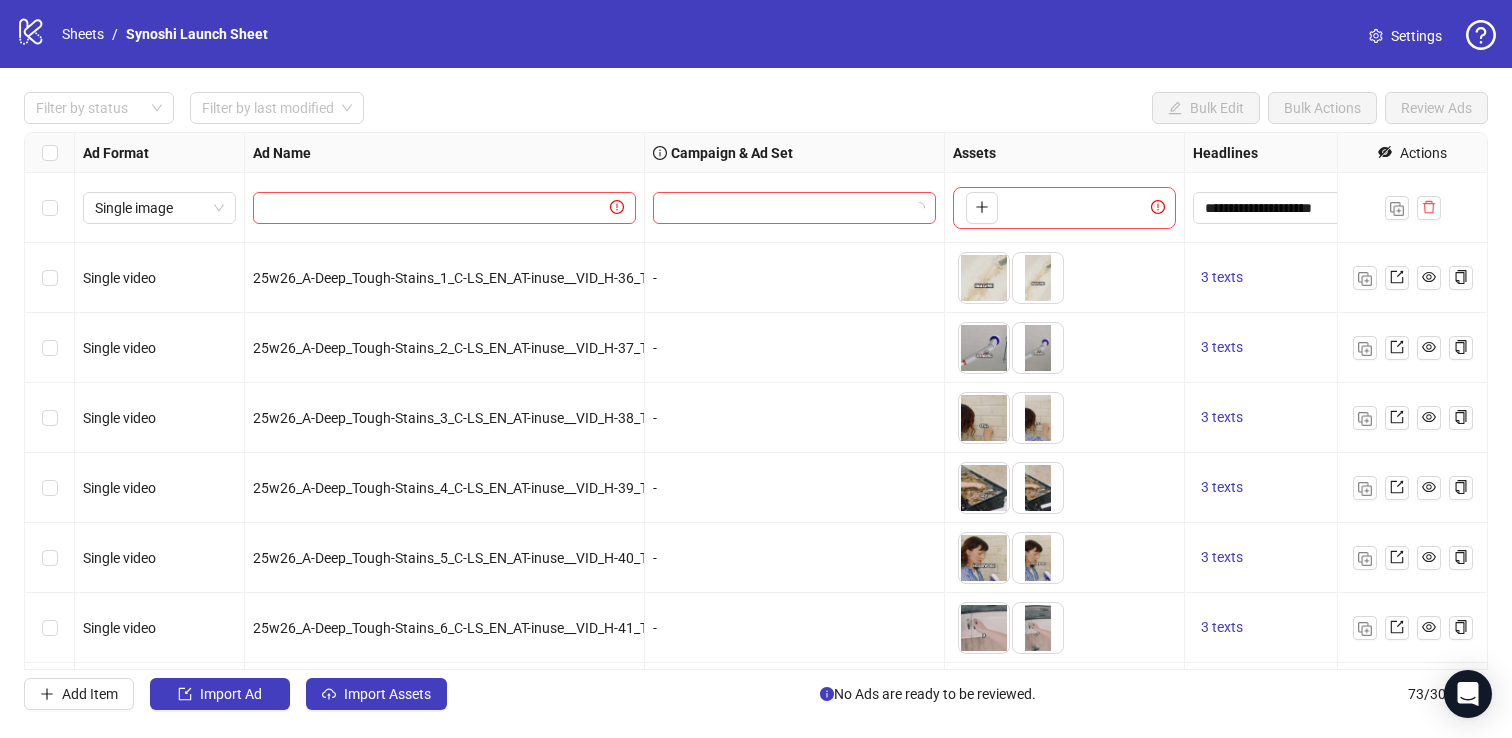 click 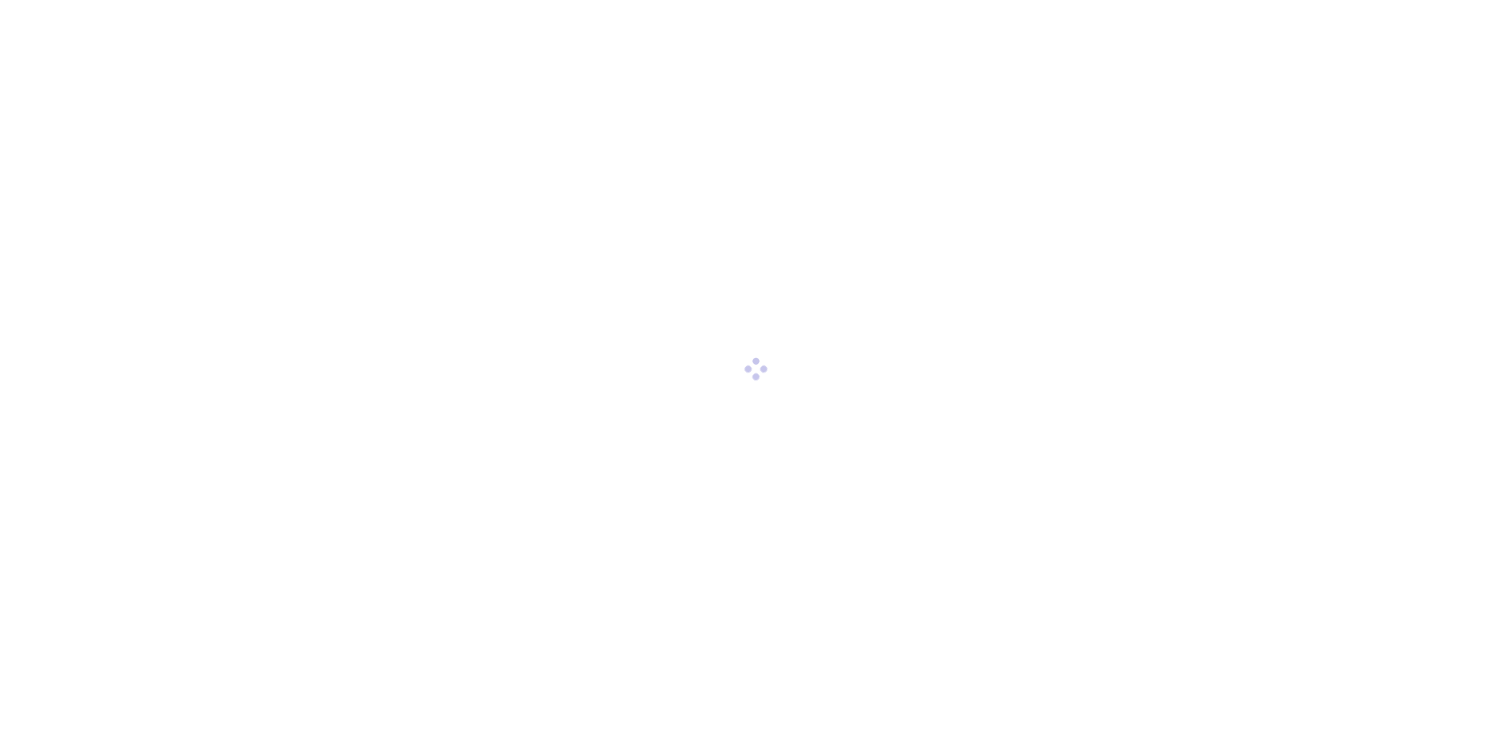 scroll, scrollTop: 0, scrollLeft: 0, axis: both 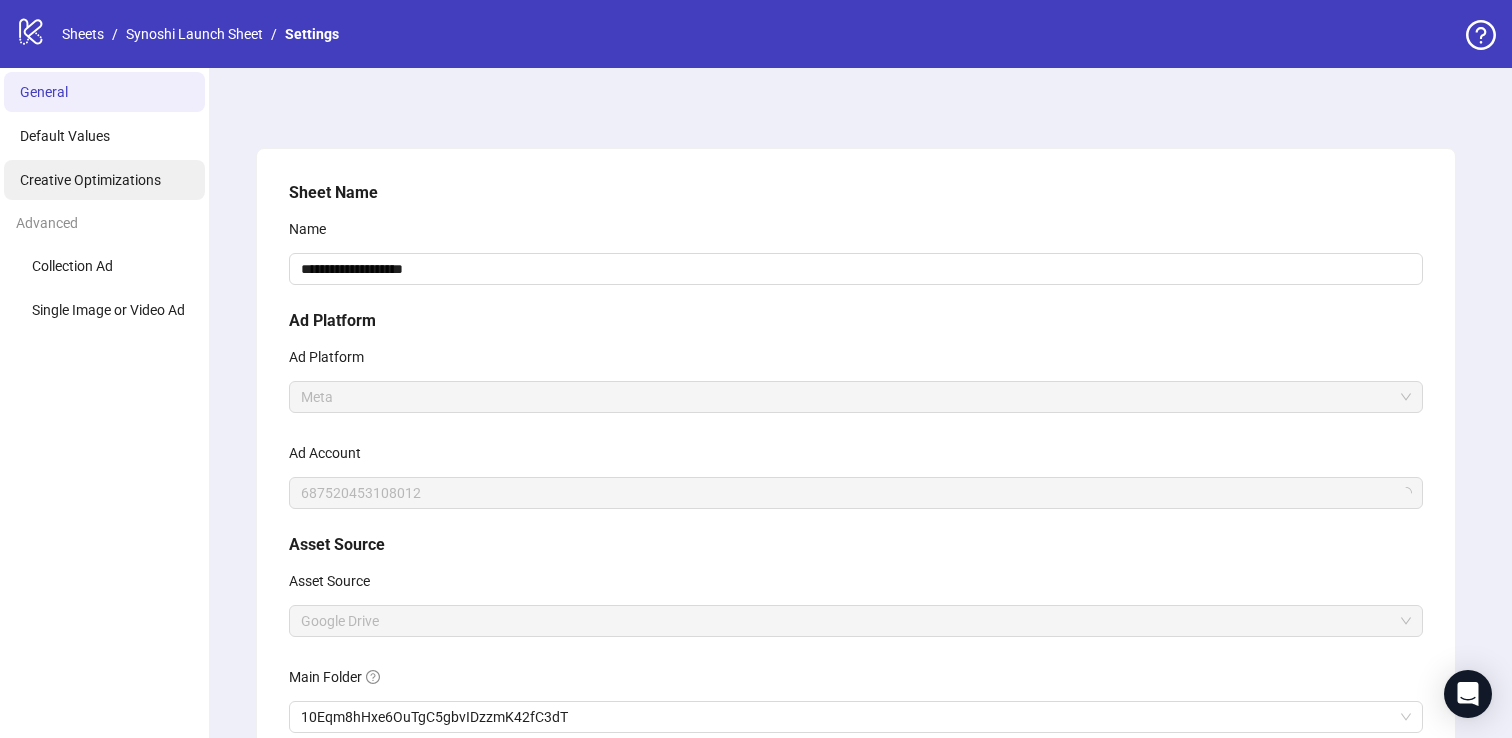 click on "Creative Optimizations" at bounding box center [104, 180] 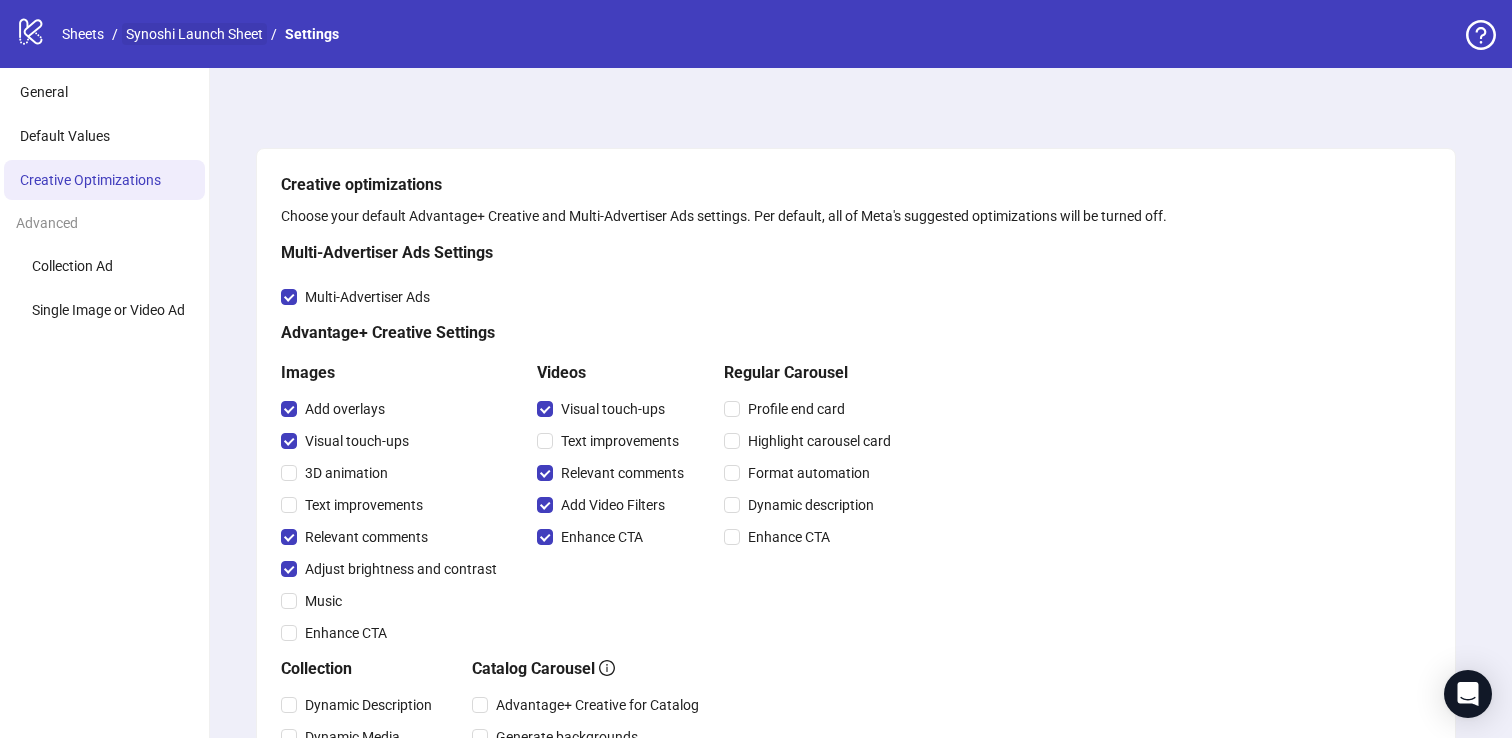 click on "Synoshi Launch Sheet" at bounding box center (194, 34) 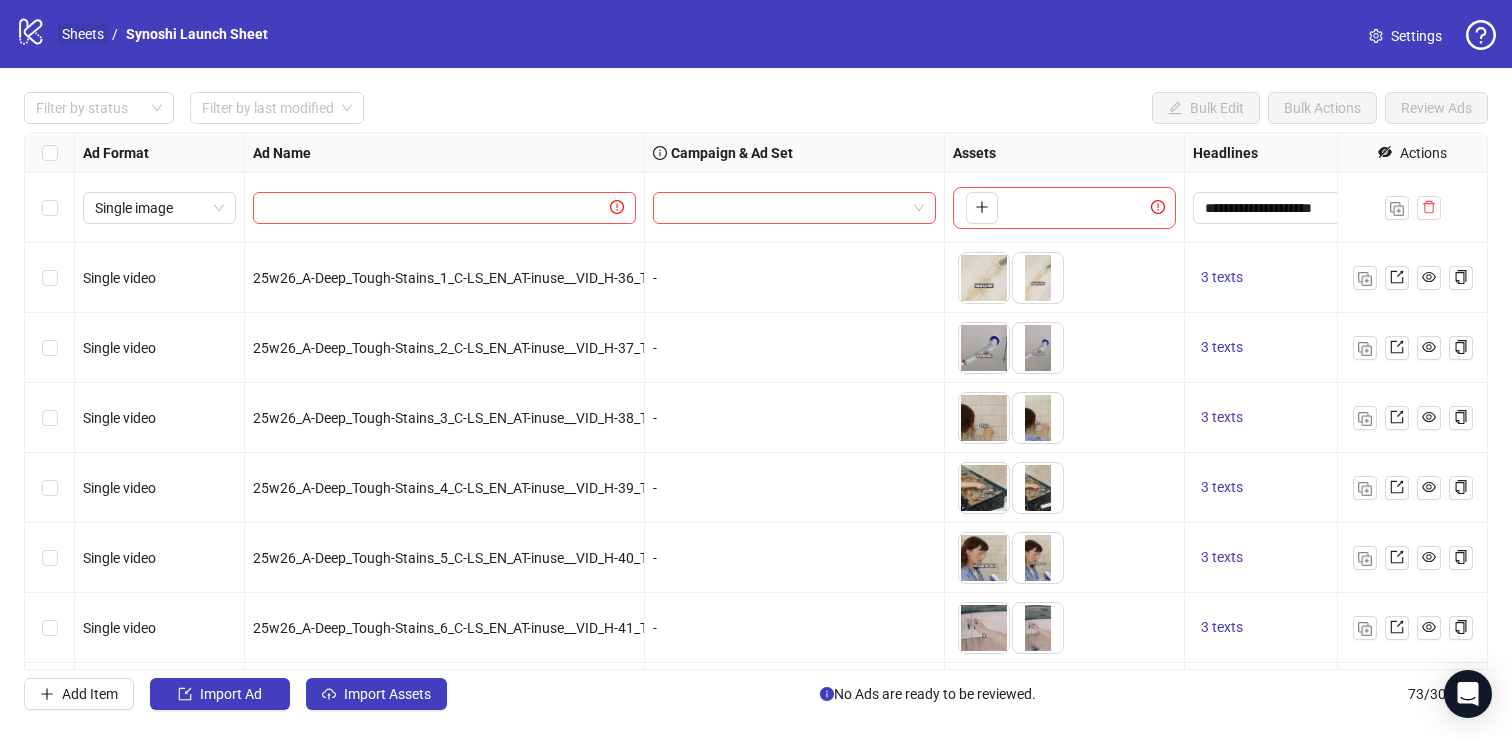 click on "Sheets" at bounding box center [83, 34] 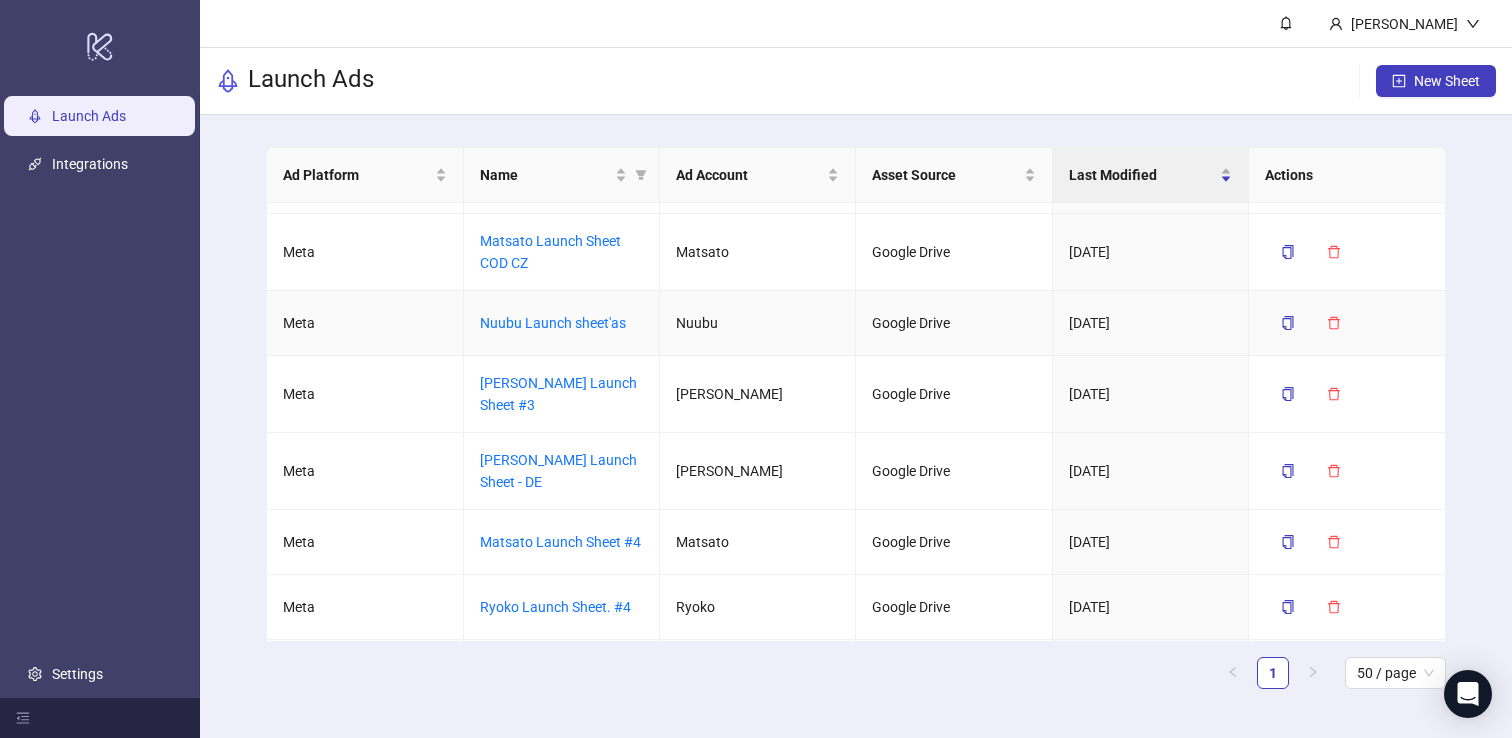 scroll, scrollTop: 324, scrollLeft: 0, axis: vertical 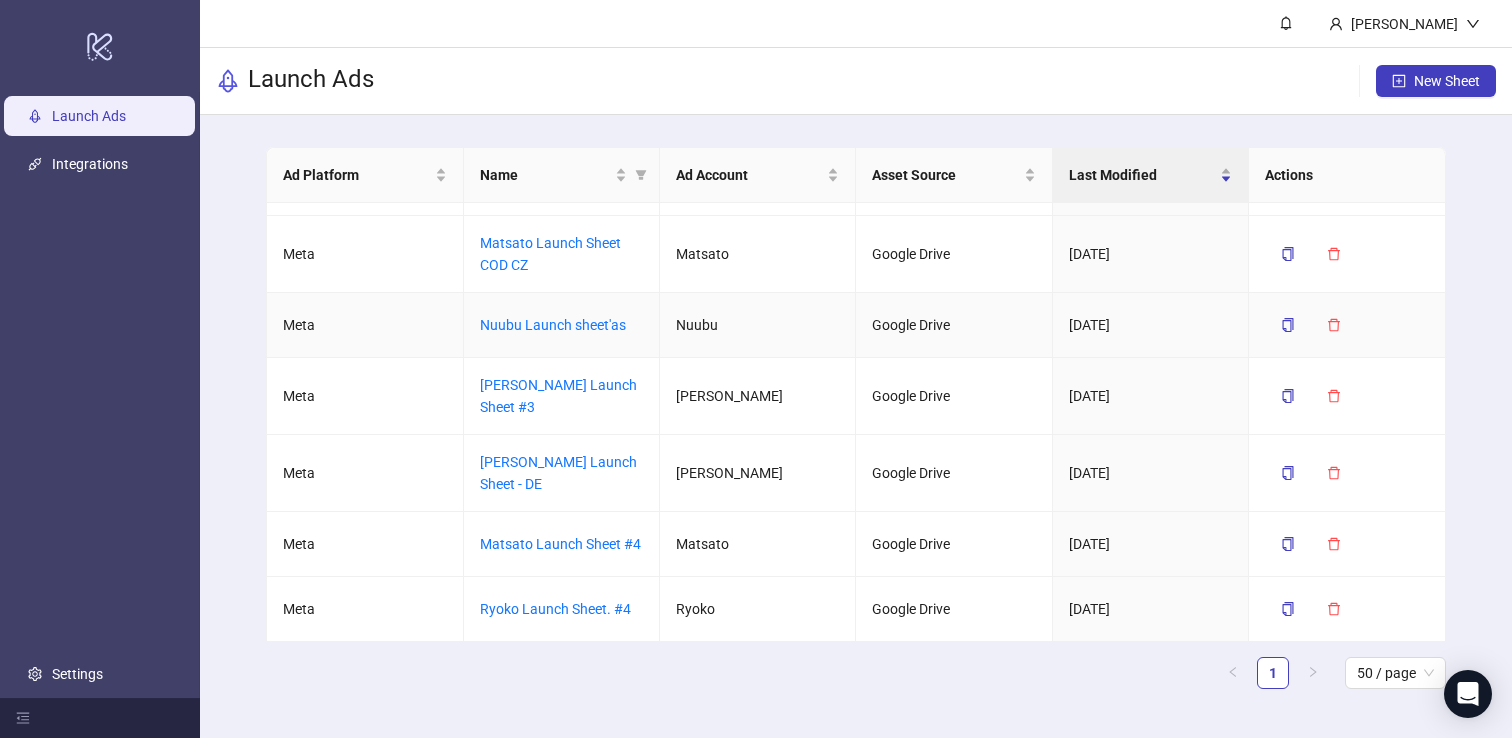 click on "Nuubu Launch sheet'as" at bounding box center (553, 325) 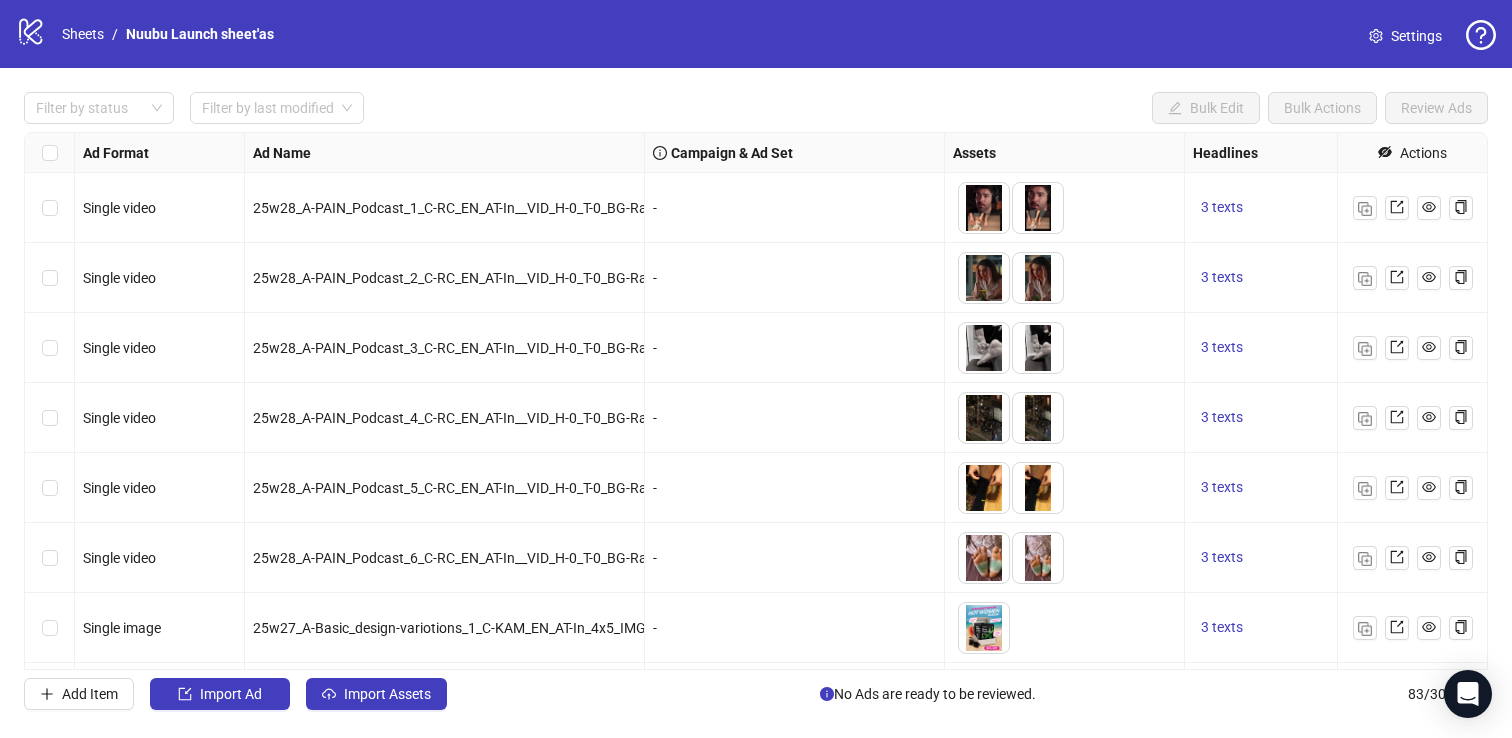 click 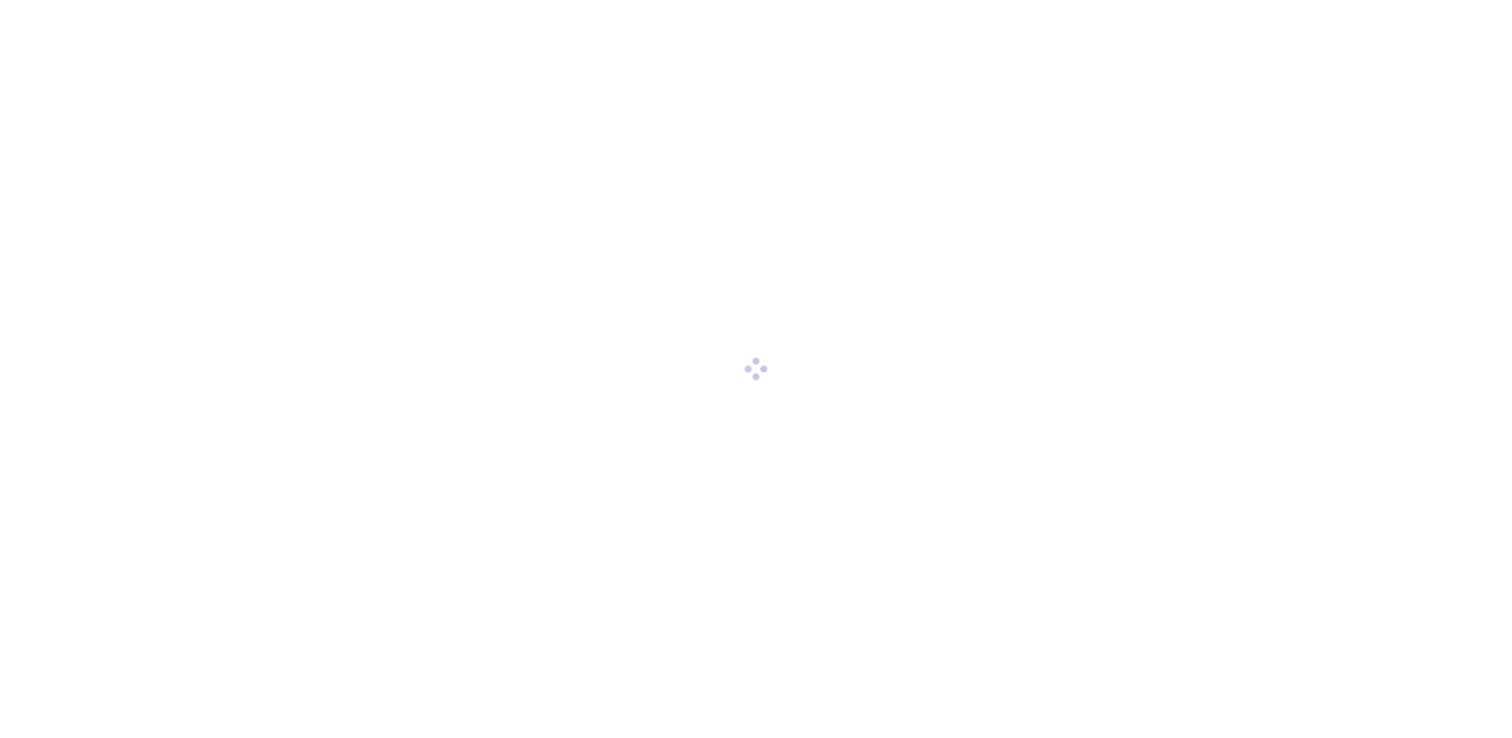 scroll, scrollTop: 0, scrollLeft: 0, axis: both 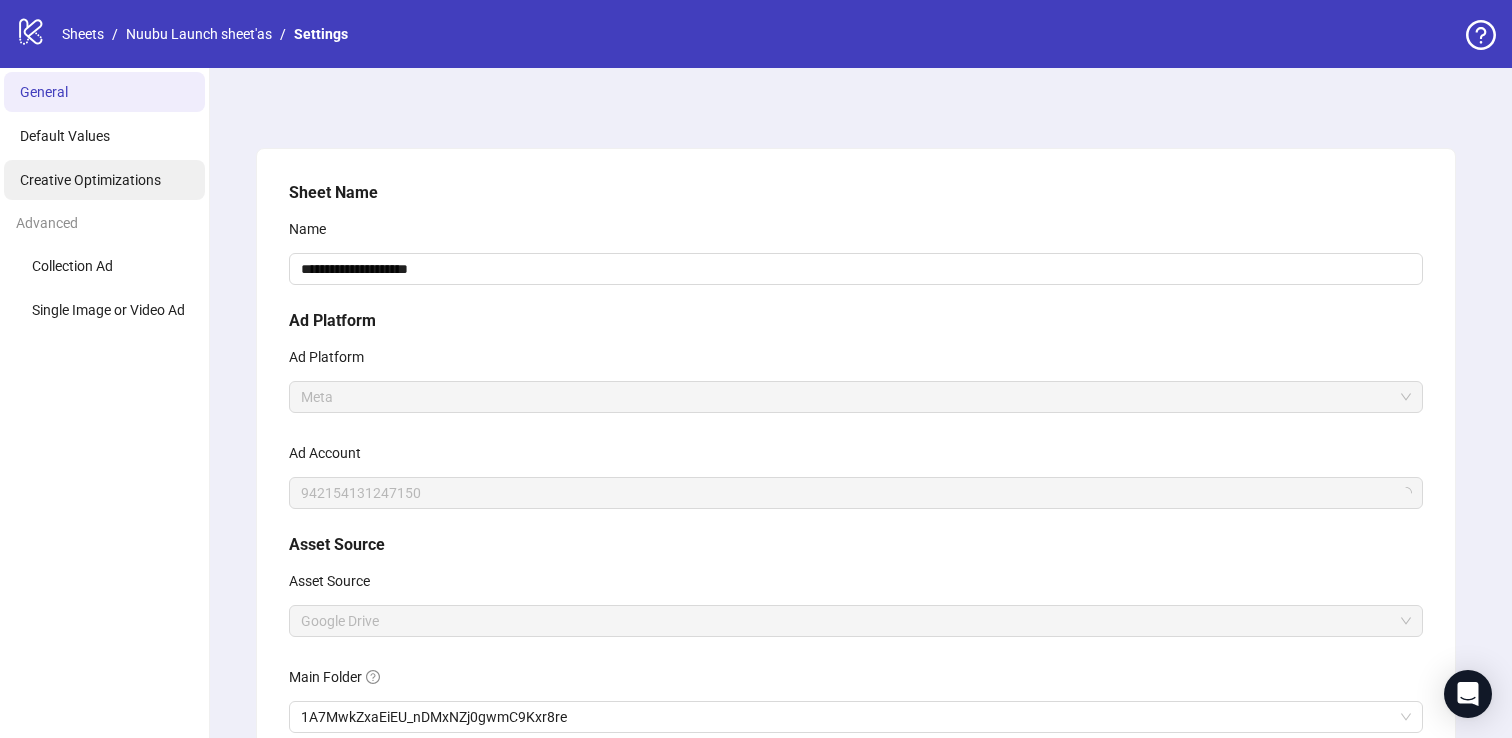 click on "Creative Optimizations" at bounding box center [90, 180] 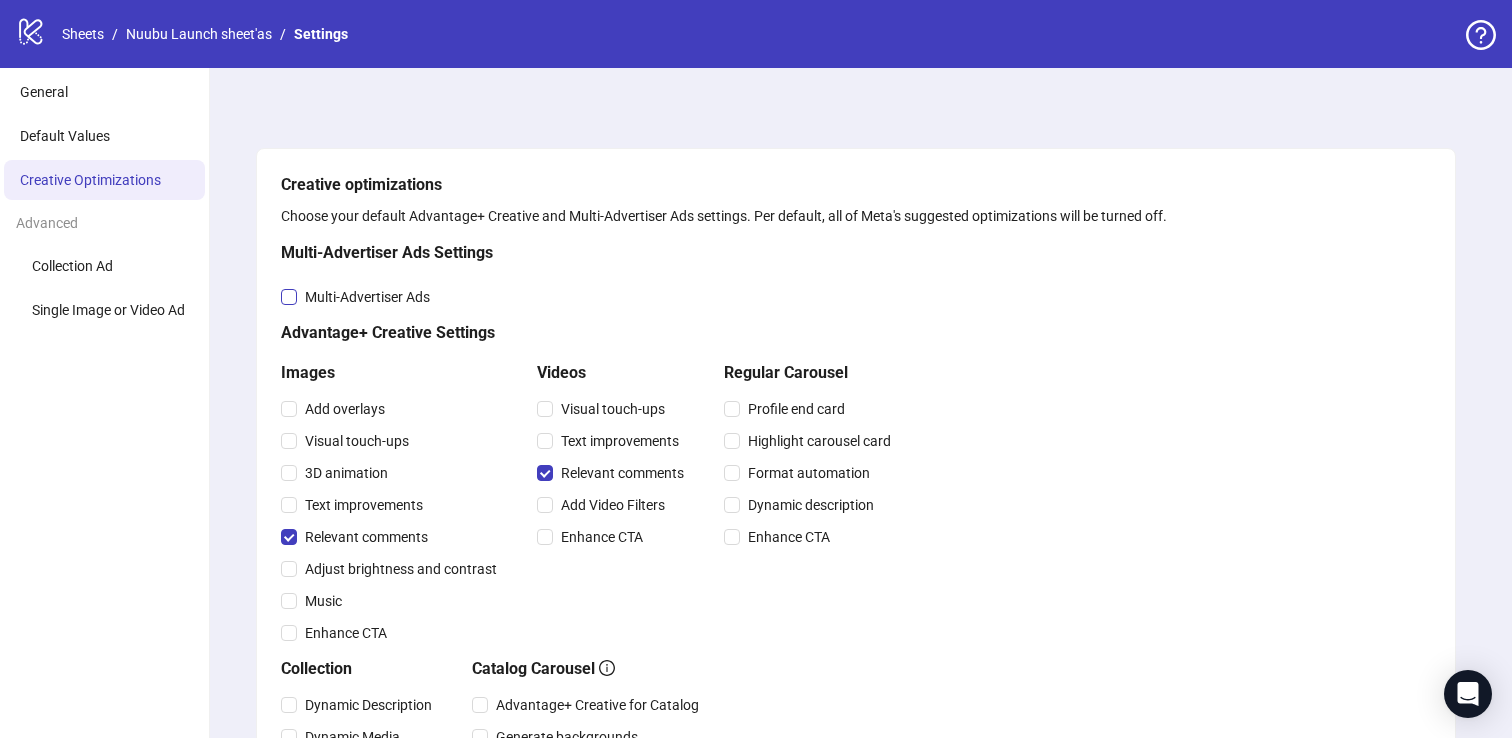 click on "Multi-Advertiser Ads" at bounding box center (367, 297) 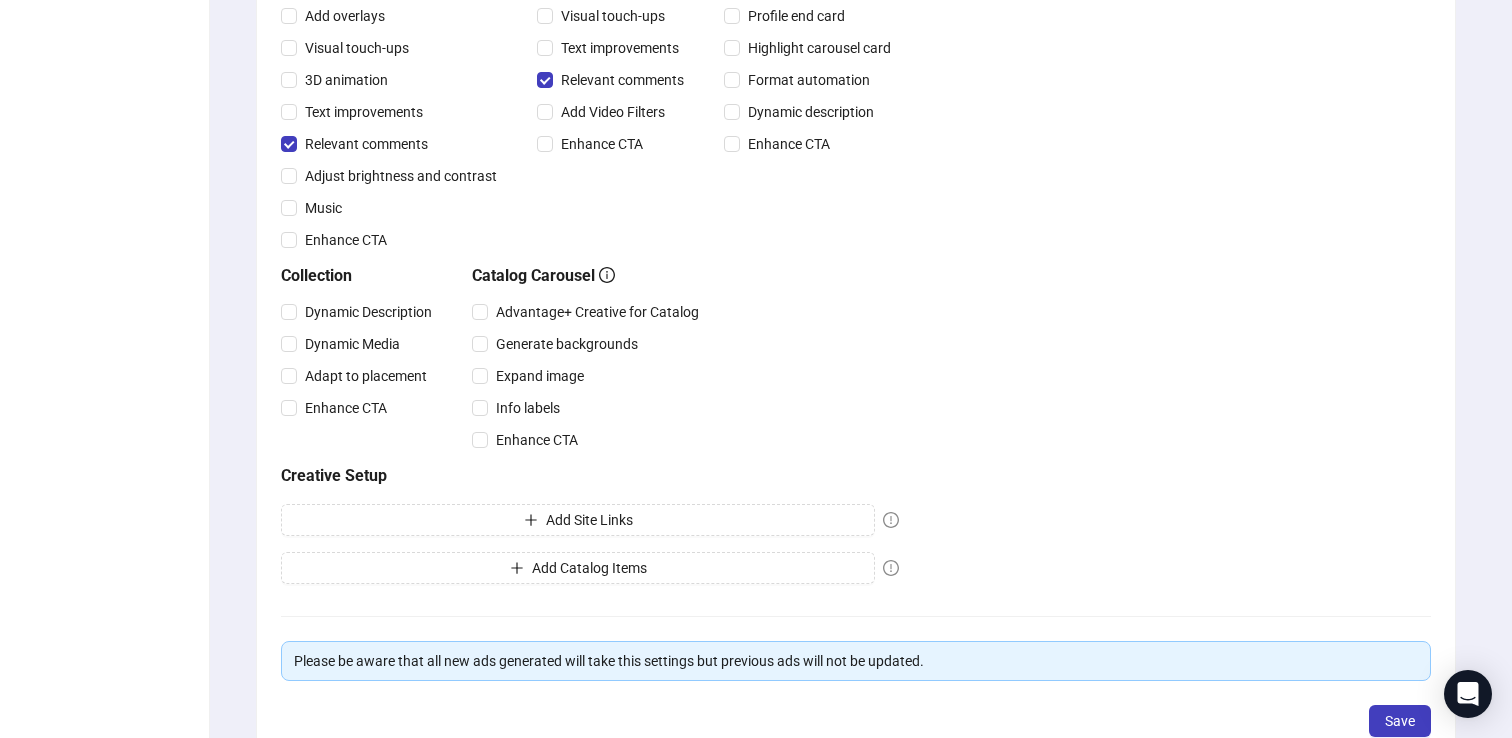 scroll, scrollTop: 521, scrollLeft: 0, axis: vertical 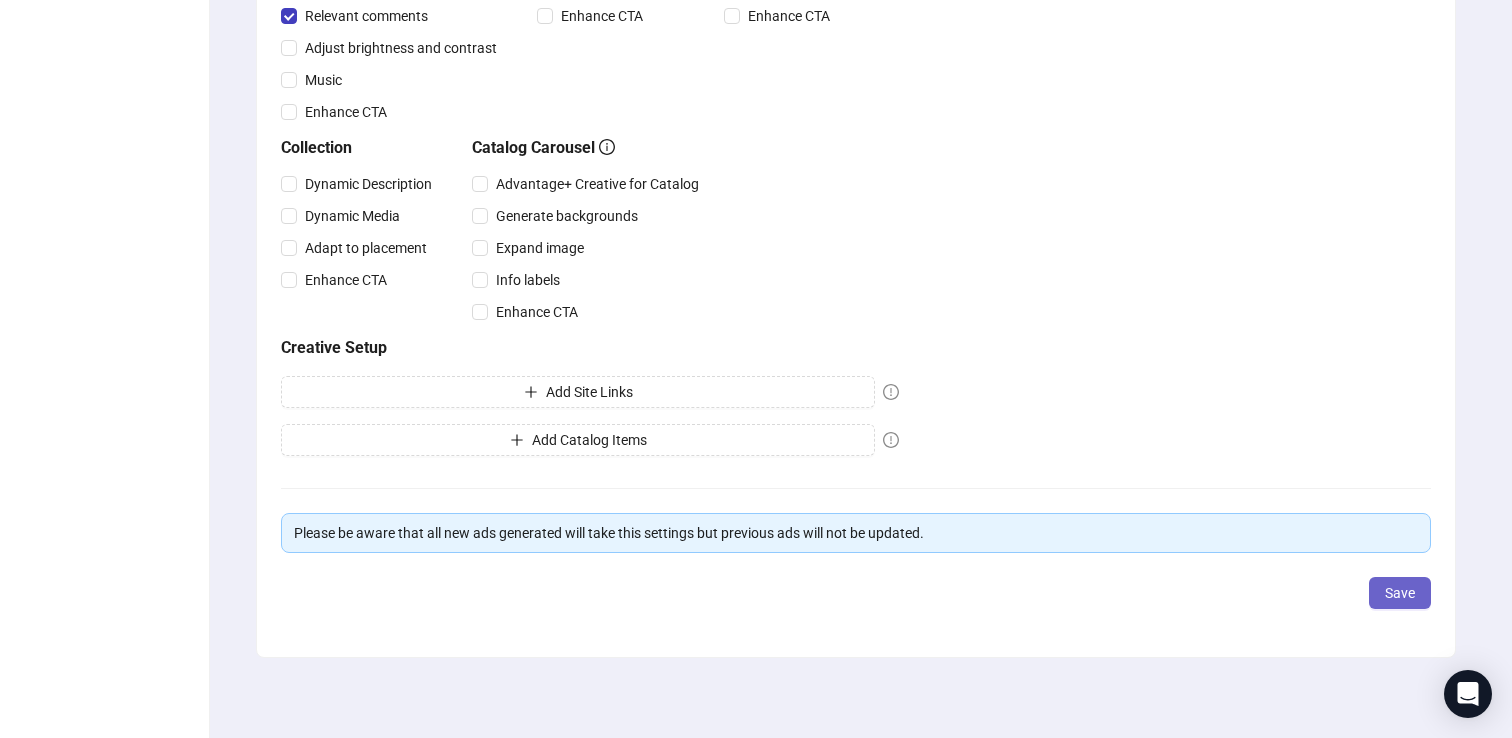click on "Creative optimizations Choose your default Advantage+ Creative and Multi-Advertiser Ads settings. Per default, all of Meta's suggested optimizations will be turned off. Multi-Advertiser Ads Settings Multi-Advertiser Ads Advantage+ Creative Settings Images Add overlays Visual touch-ups 3D animation Text improvements Relevant comments Adjust brightness and contrast Music Enhance CTA Videos Visual touch-ups Text improvements Relevant comments Add Video Filters Enhance CTA Regular Carousel Profile end card Highlight carousel card Format automation Dynamic description Enhance CTA Collection Dynamic Description Dynamic Media Adapt to placement Enhance CTA Catalog Carousel   Advantage+ Creative for Catalog Generate backgrounds Expand image Info labels Enhance CTA Creative Setup Add Site Links Add Catalog Items Please be aware that all new ads generated will take this settings but previous ads will not be updated. Save" at bounding box center (856, 130) 